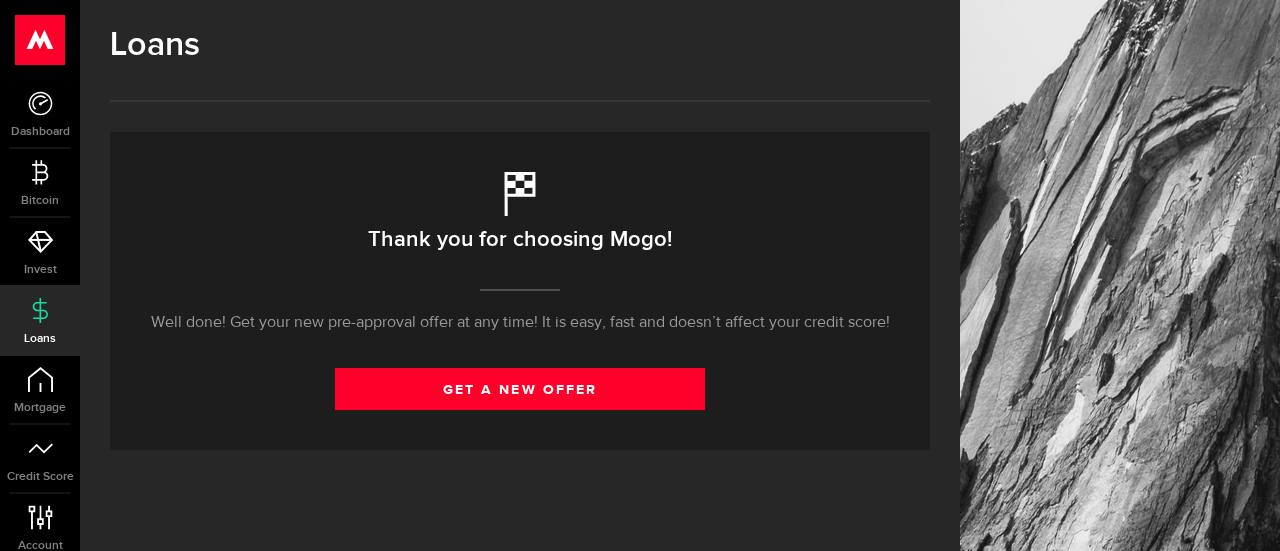 scroll, scrollTop: 0, scrollLeft: 0, axis: both 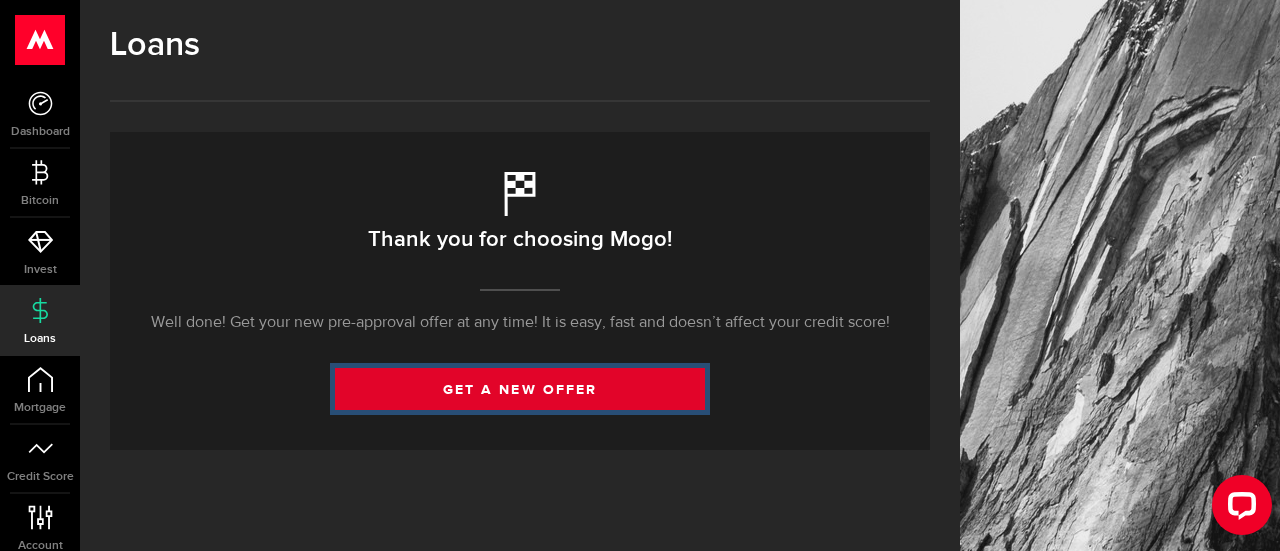 click on "get a new offer" at bounding box center (520, 389) 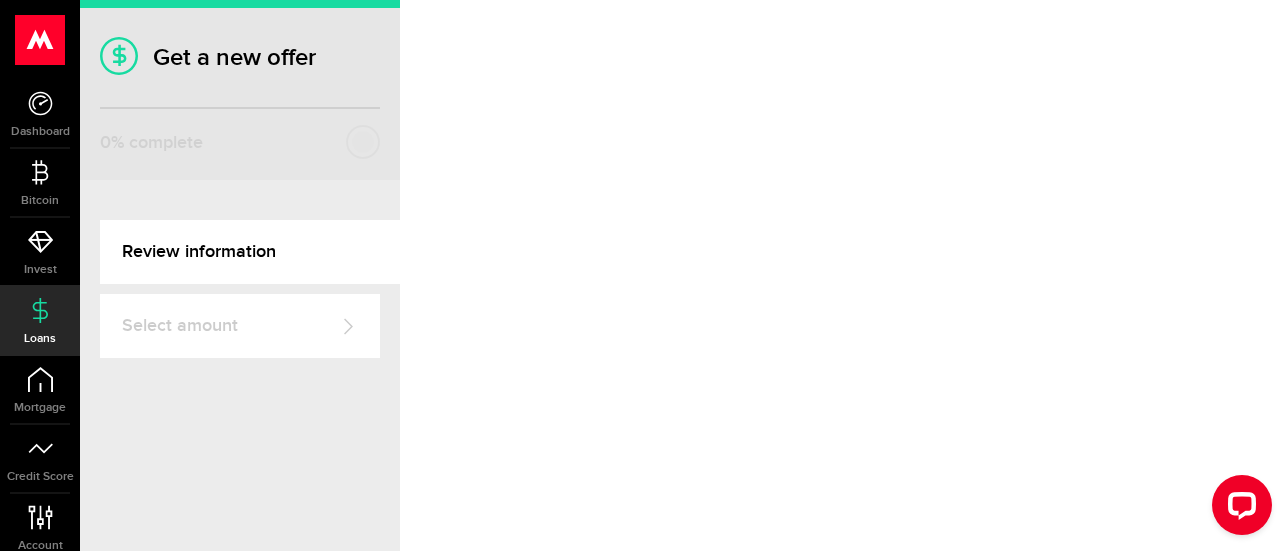 select on "Employed" 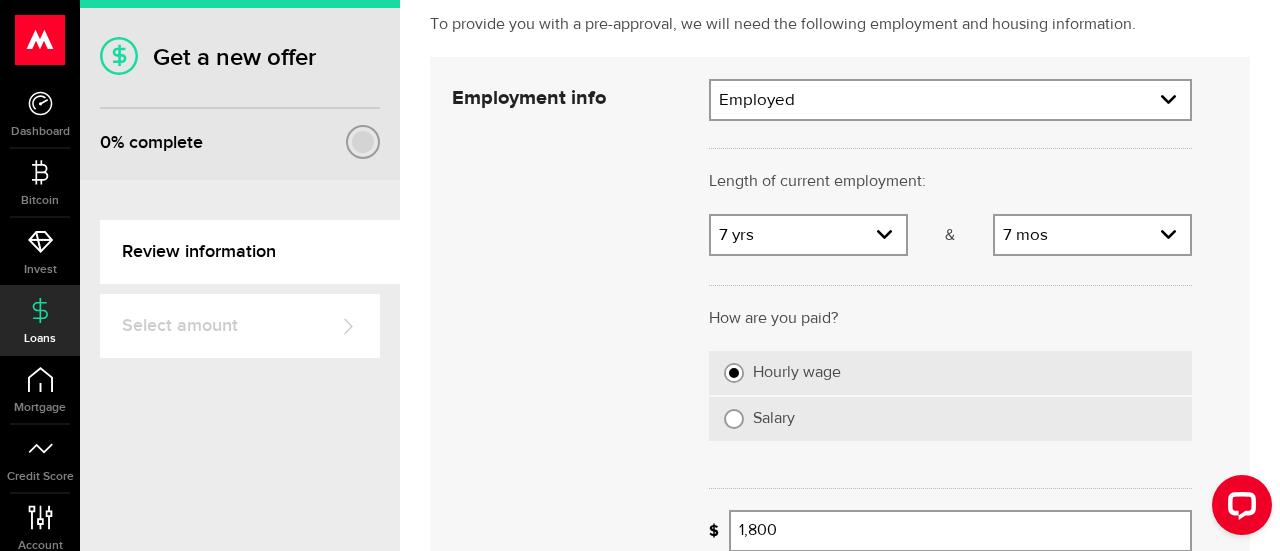 scroll, scrollTop: 200, scrollLeft: 0, axis: vertical 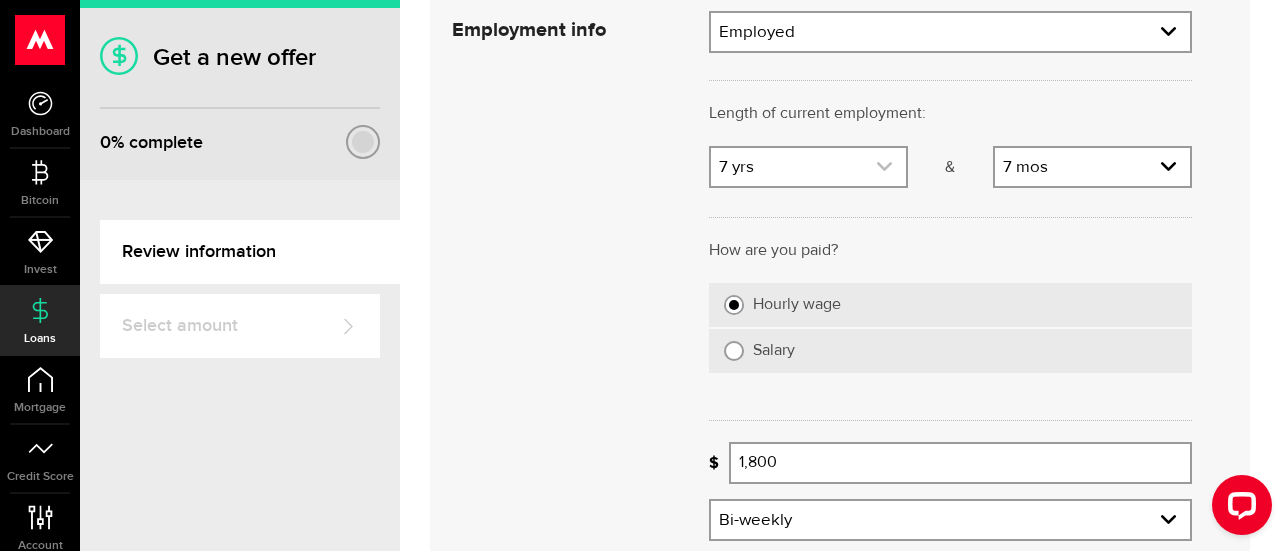 click at bounding box center [808, 167] 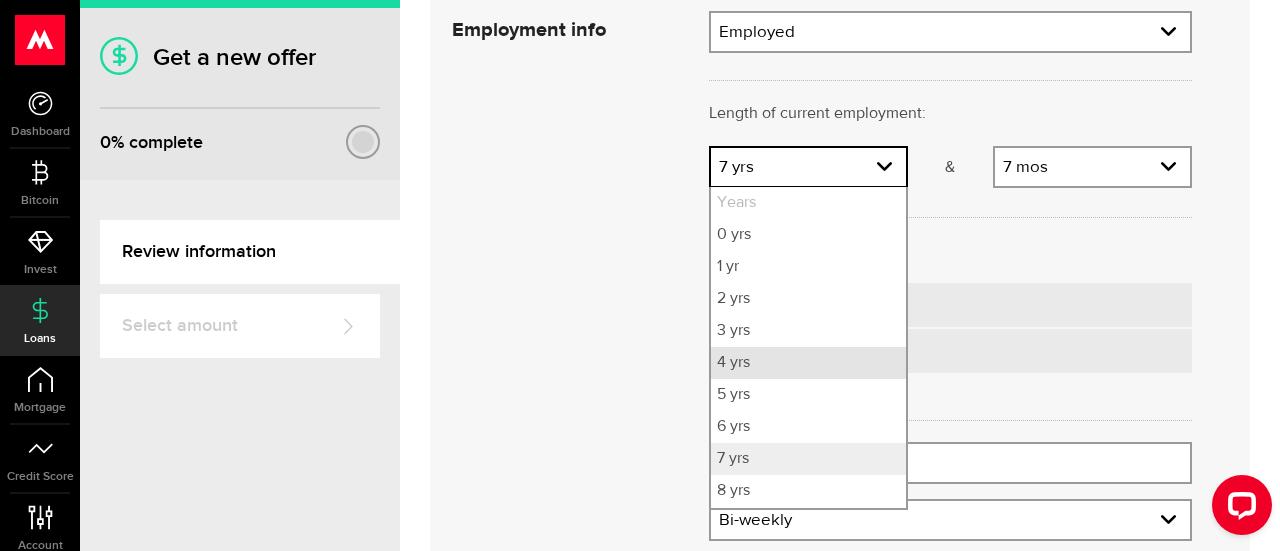 click on "4 yrs" at bounding box center (808, 363) 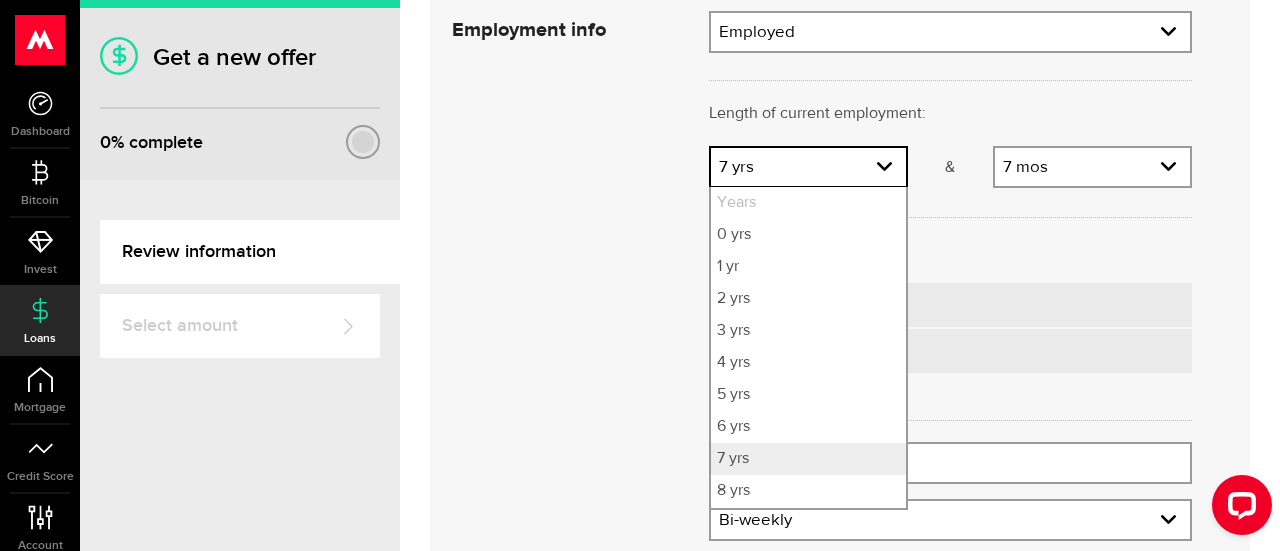 select on "4" 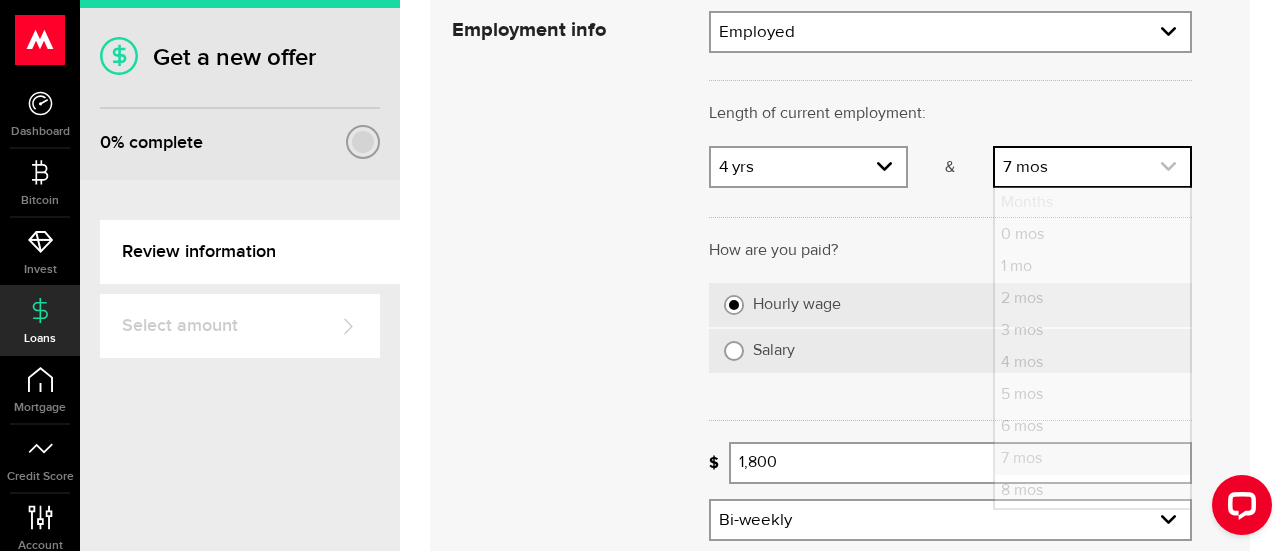 click 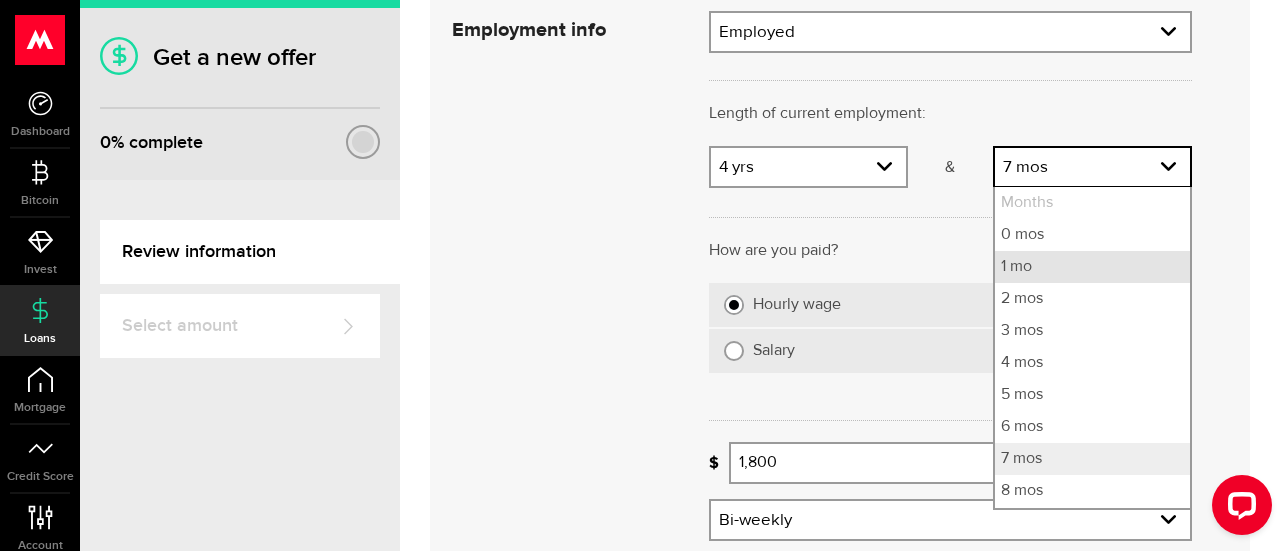 click on "1 mo" at bounding box center (1092, 267) 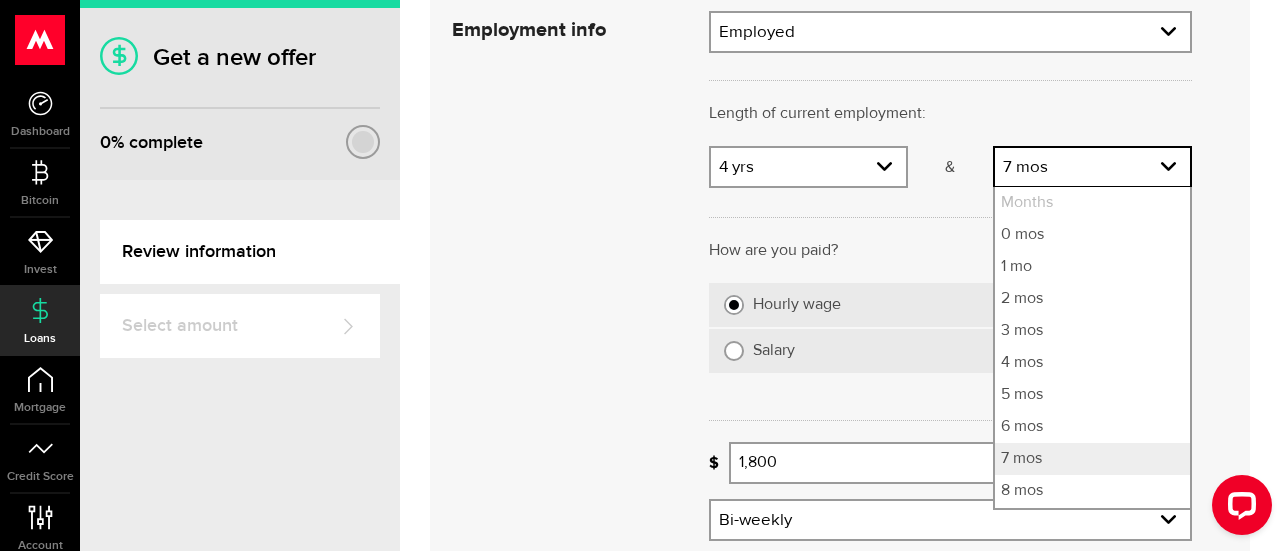 select on "1" 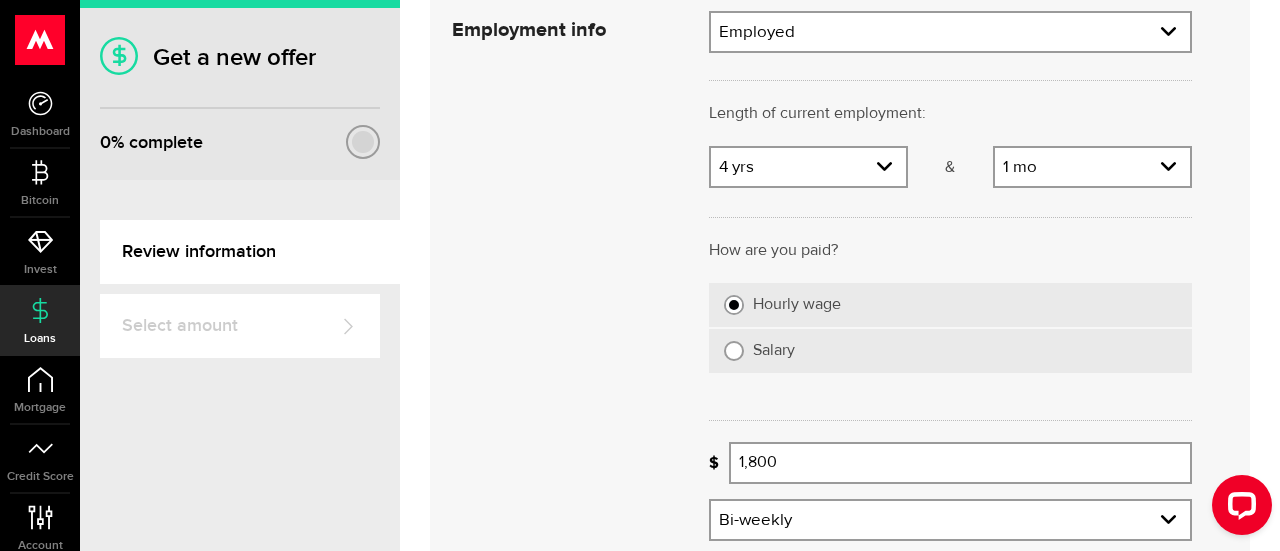 click on "Salary" at bounding box center (734, 351) 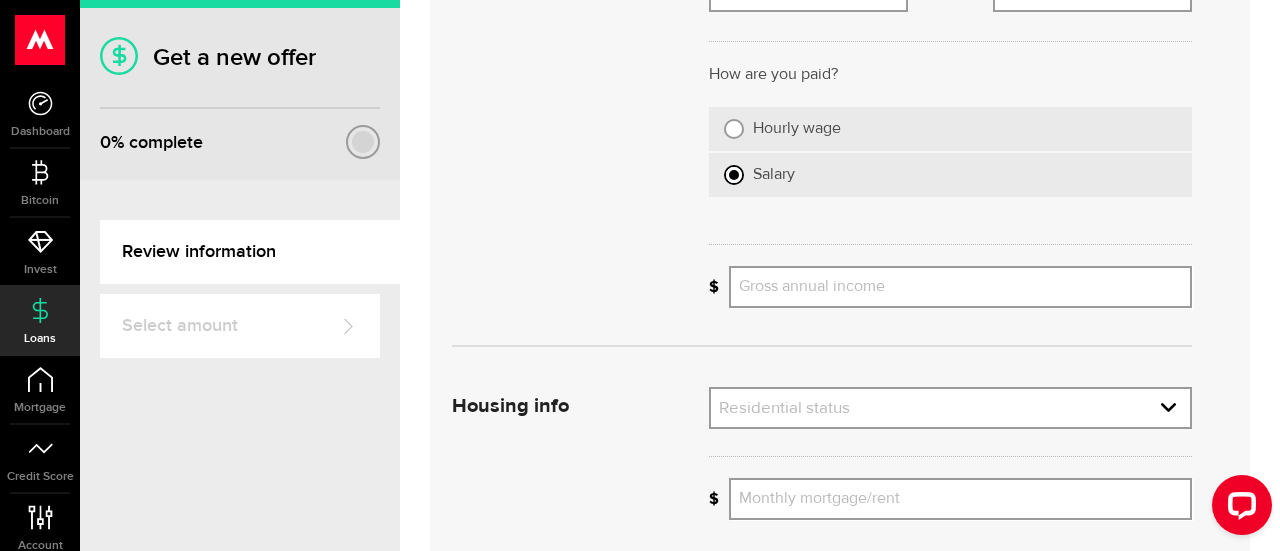 scroll, scrollTop: 400, scrollLeft: 0, axis: vertical 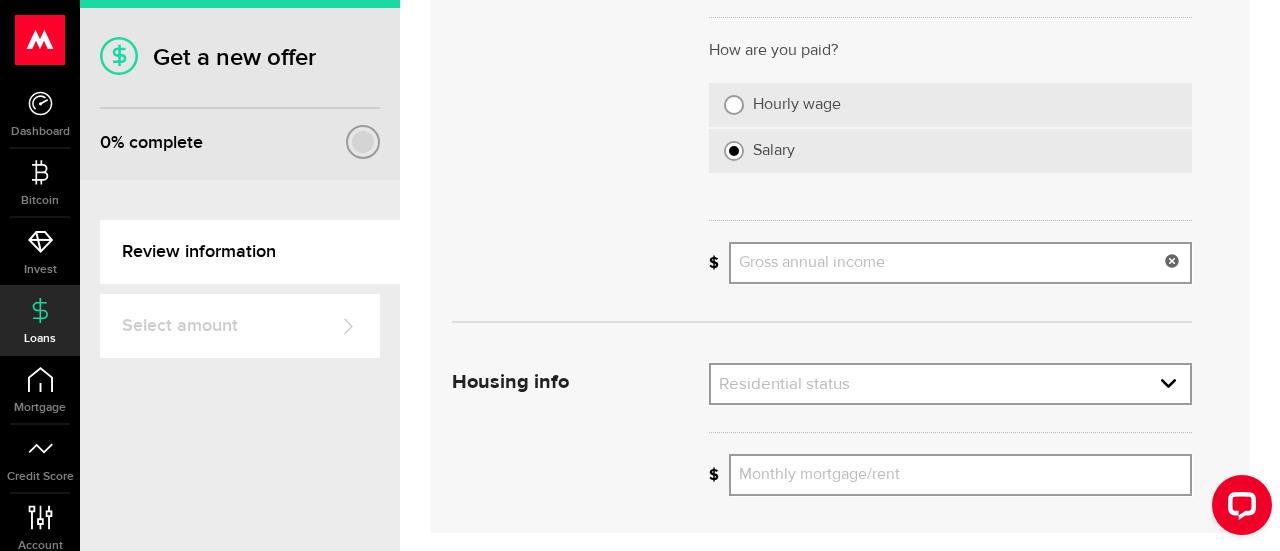 click on "Gross annual income" at bounding box center (960, 263) 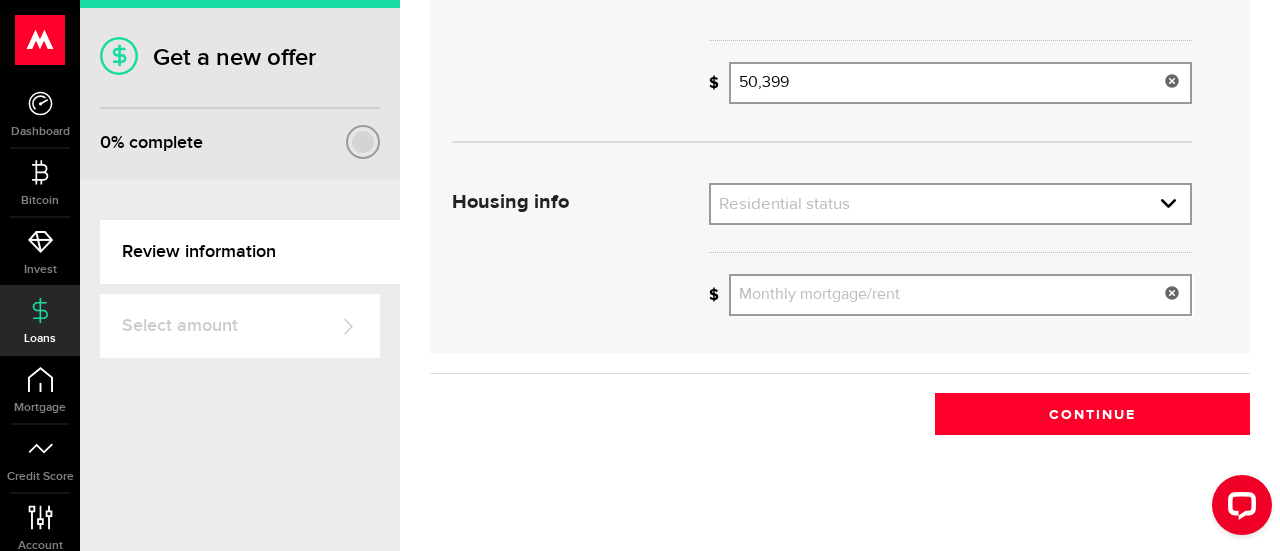 scroll, scrollTop: 590, scrollLeft: 0, axis: vertical 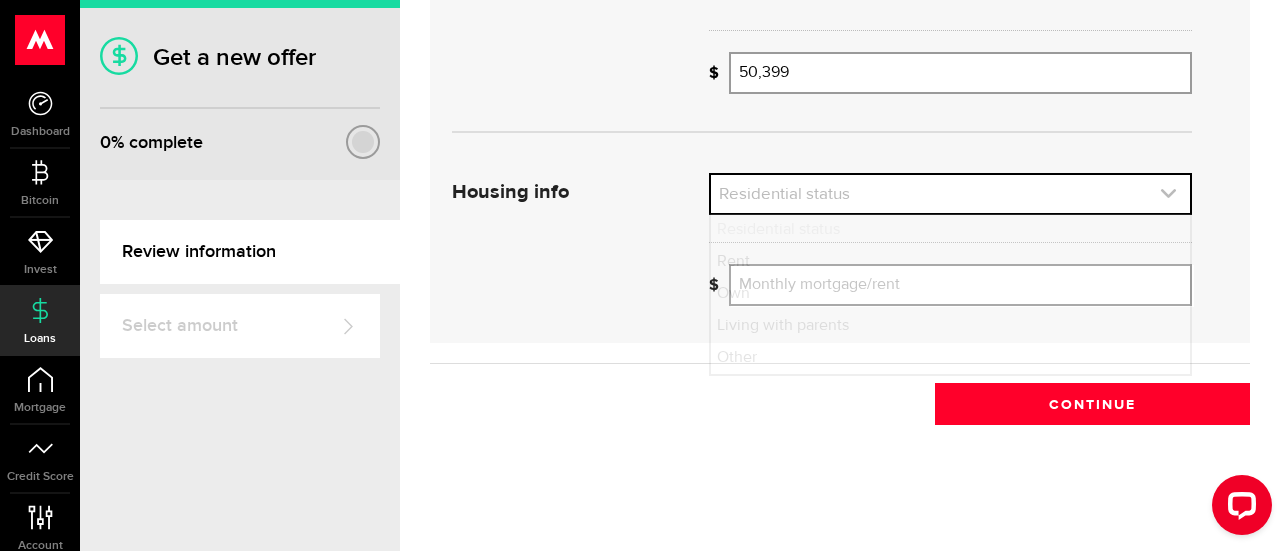 click 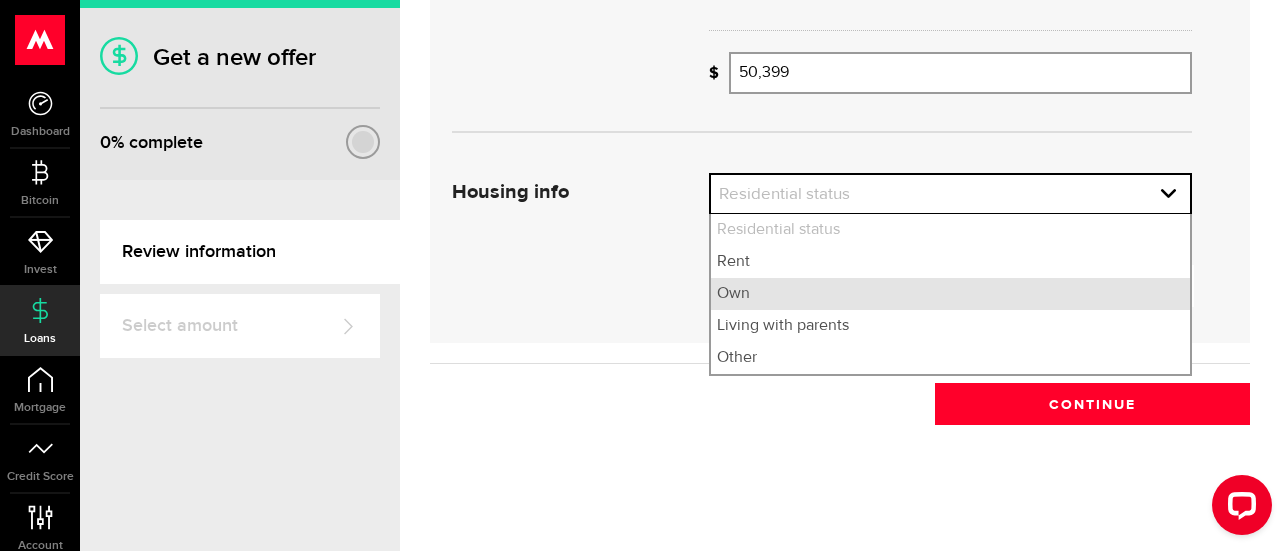 click on "Own" at bounding box center [950, 294] 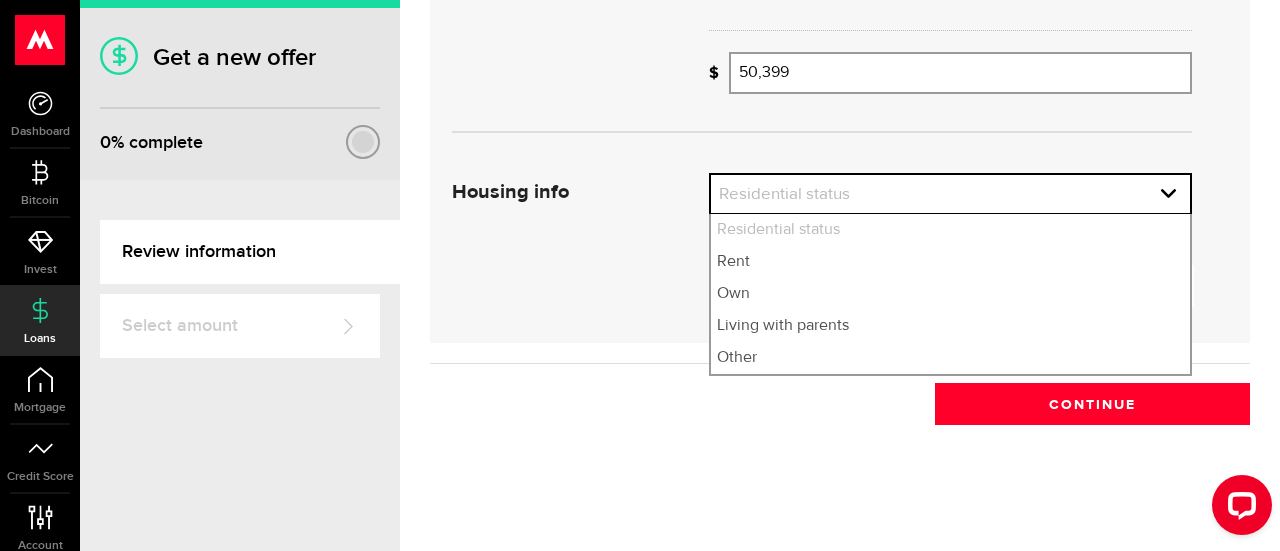 select on "Own" 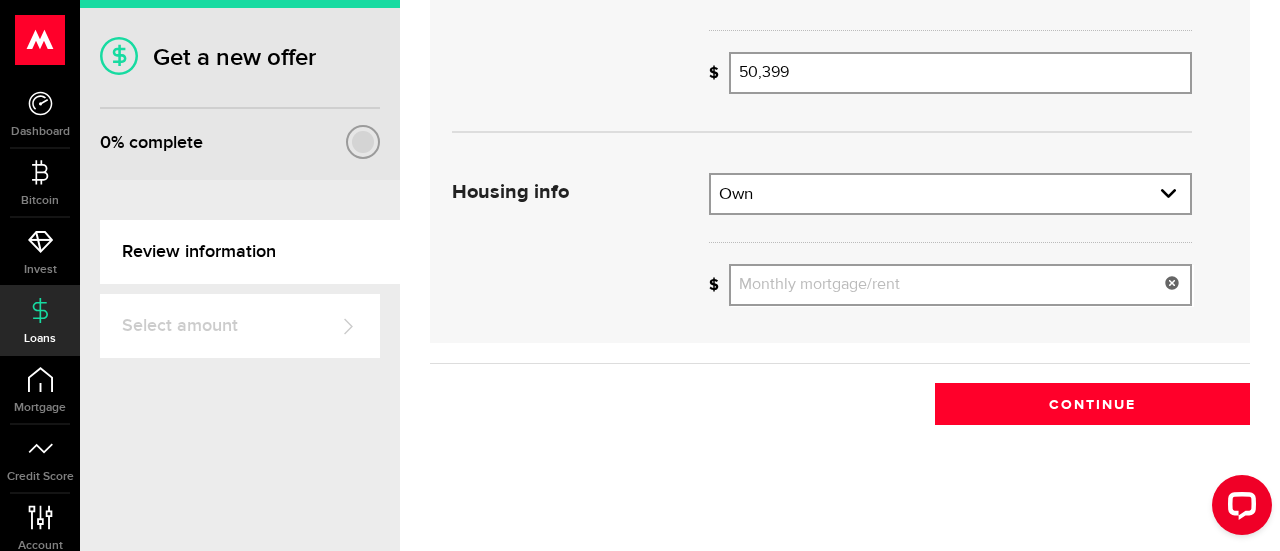 click on "Monthly mortgage/rent" at bounding box center [960, 285] 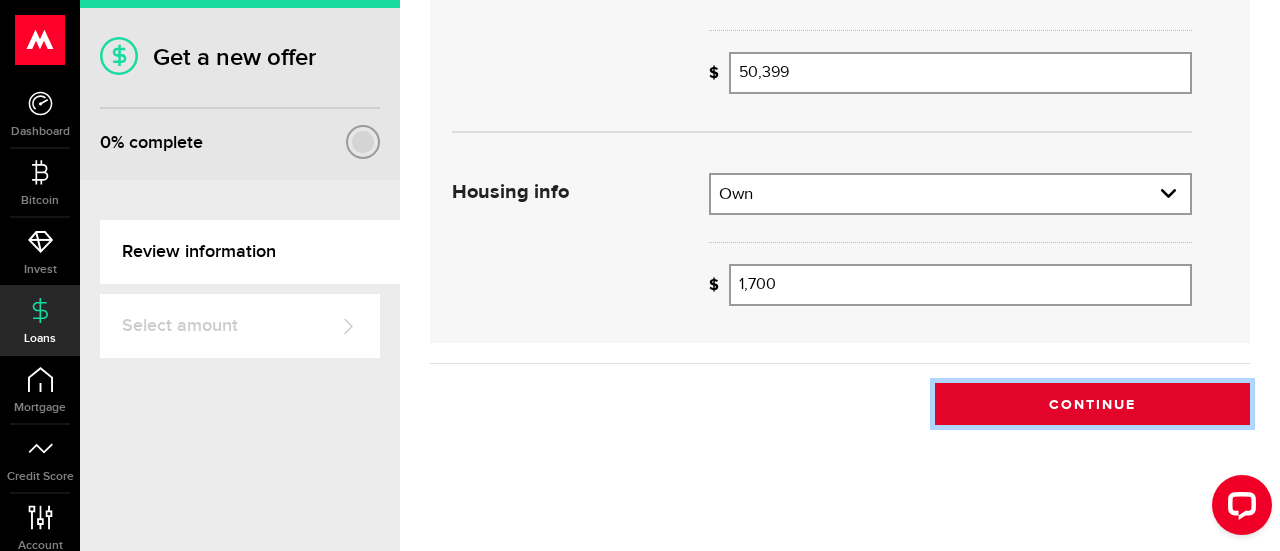 click on "Continue" at bounding box center [1092, 404] 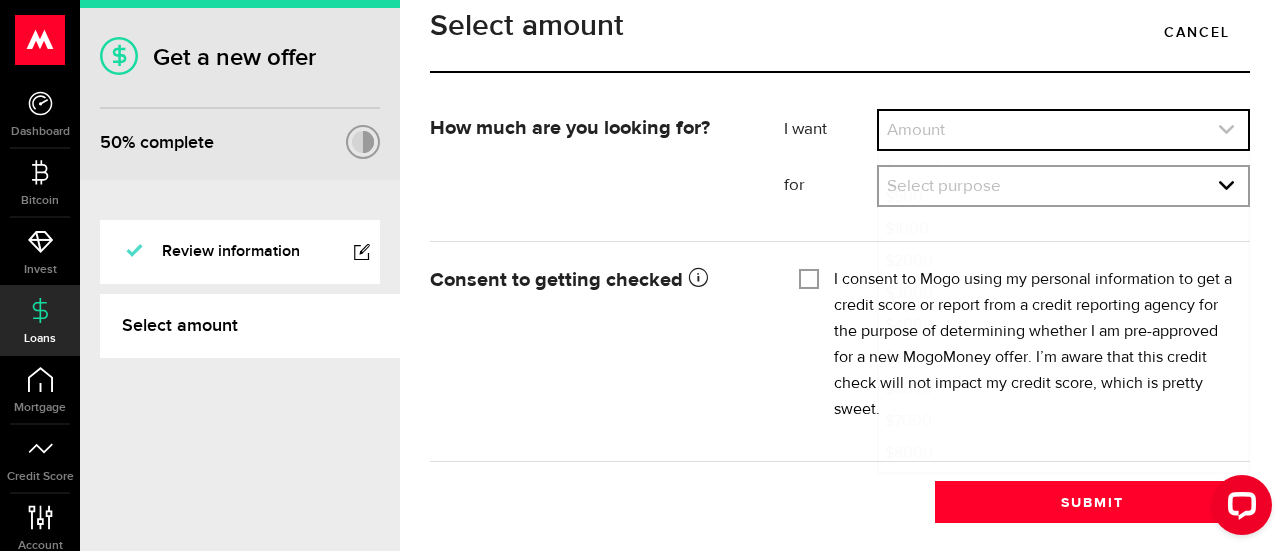 click at bounding box center [1063, 130] 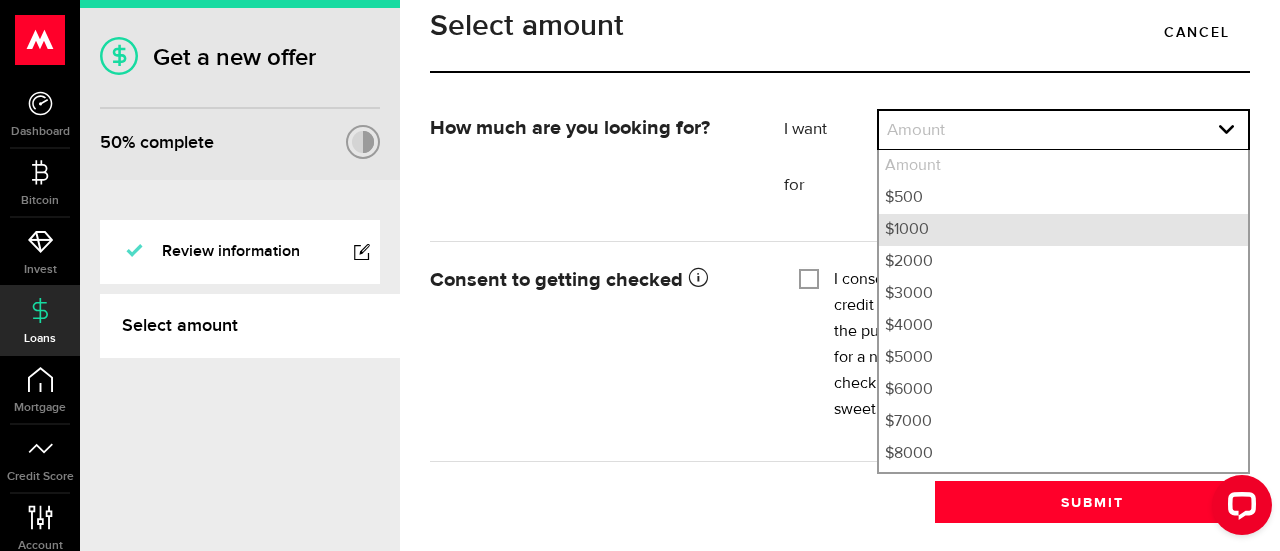click on "$1000" at bounding box center (1063, 230) 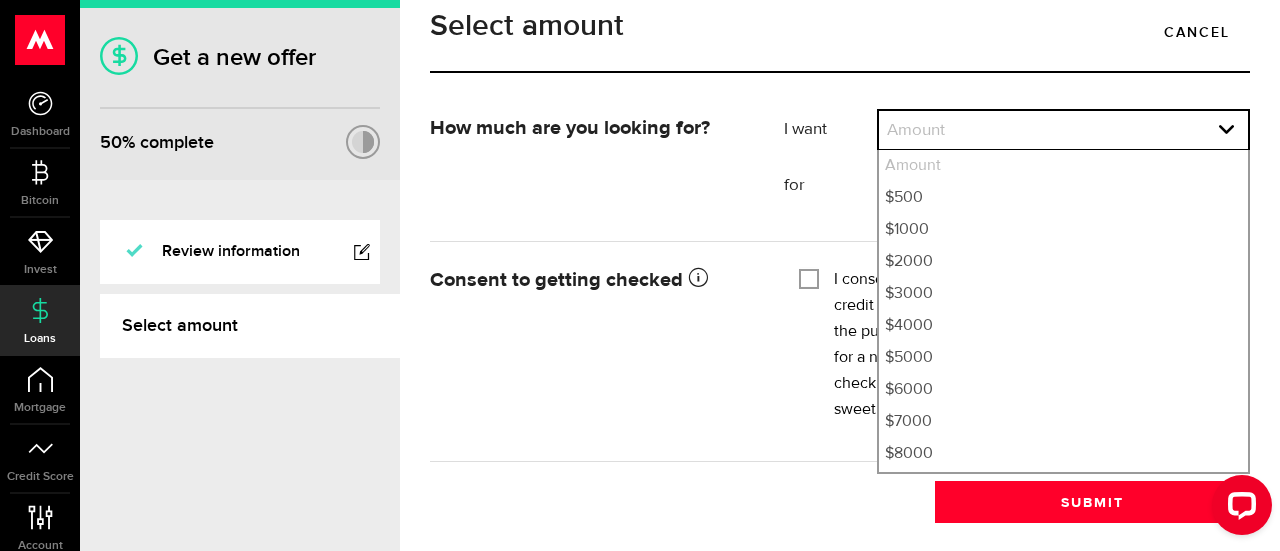 select on "1000" 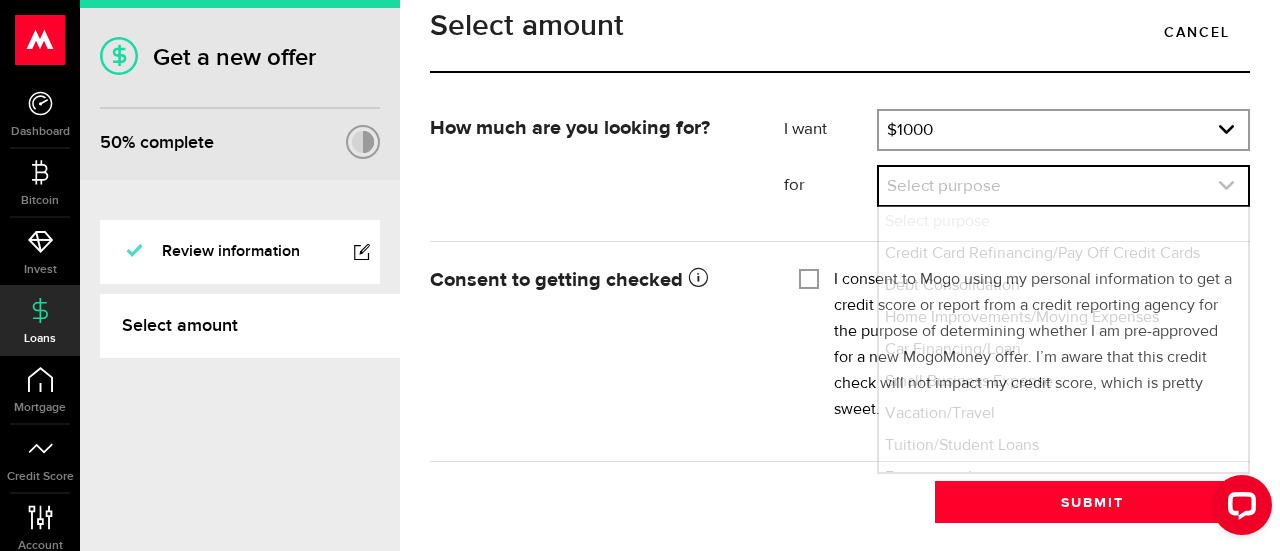 click at bounding box center [1063, 186] 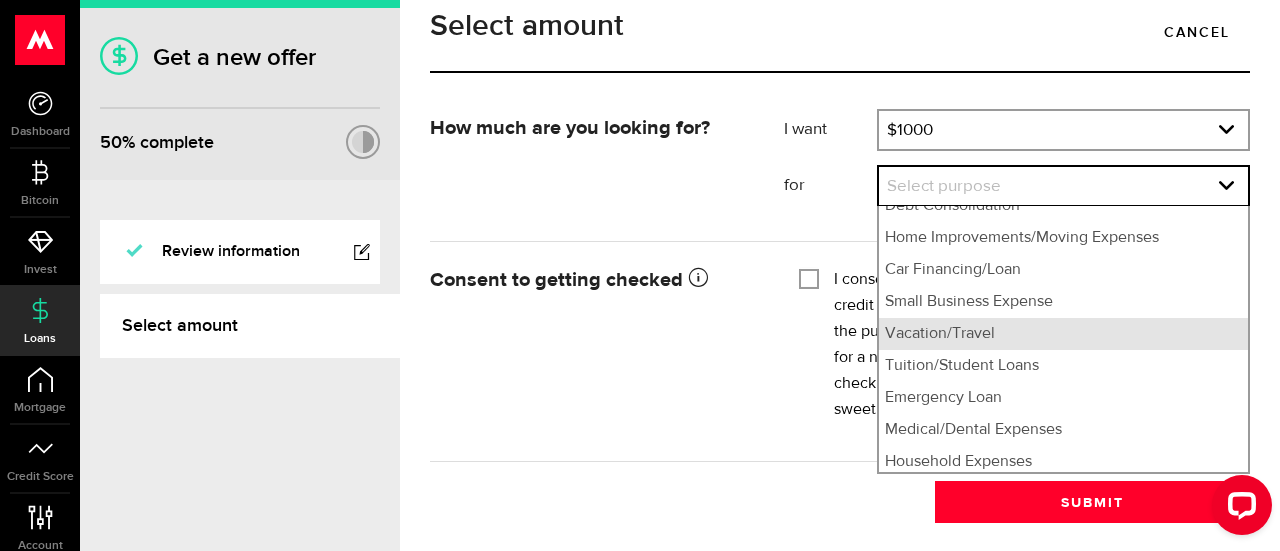 scroll, scrollTop: 118, scrollLeft: 0, axis: vertical 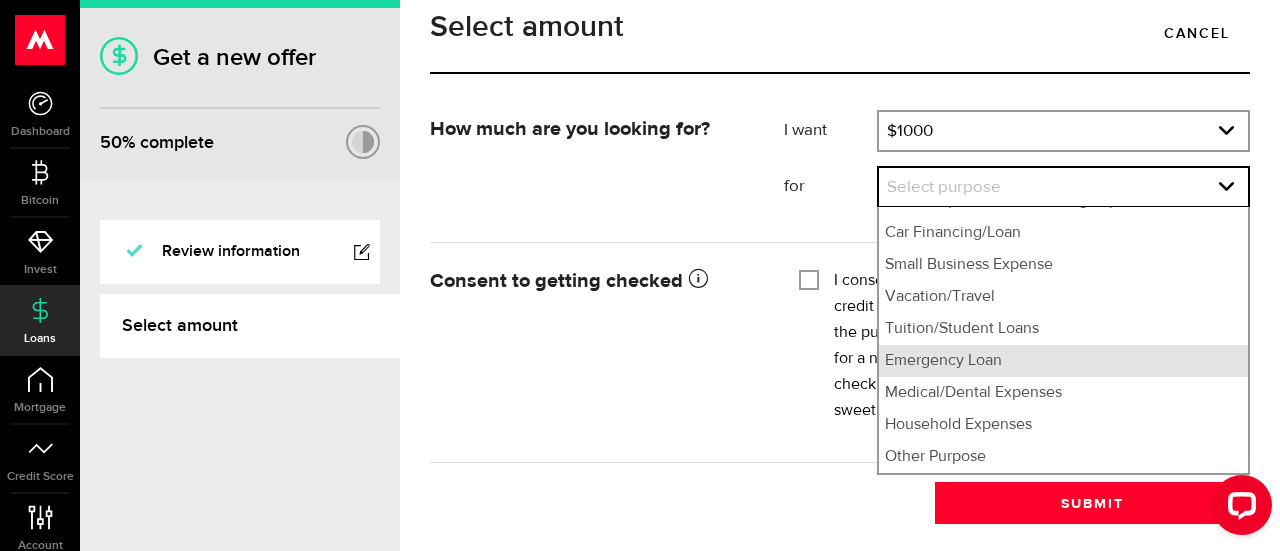 click on "Emergency Loan" at bounding box center (1063, 361) 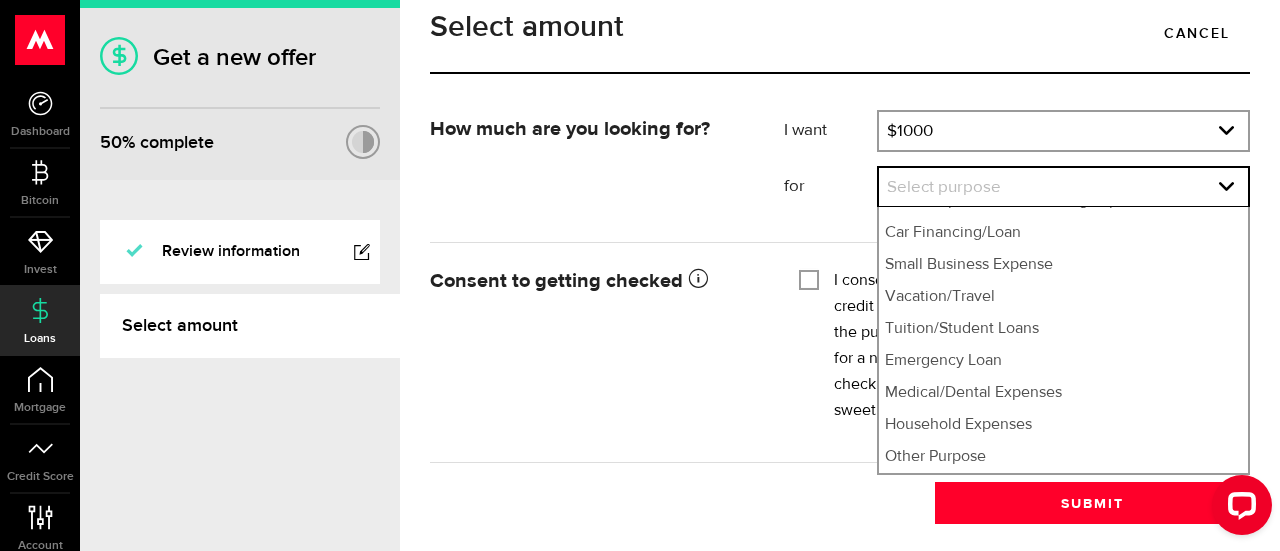 select on "Emergency Loan" 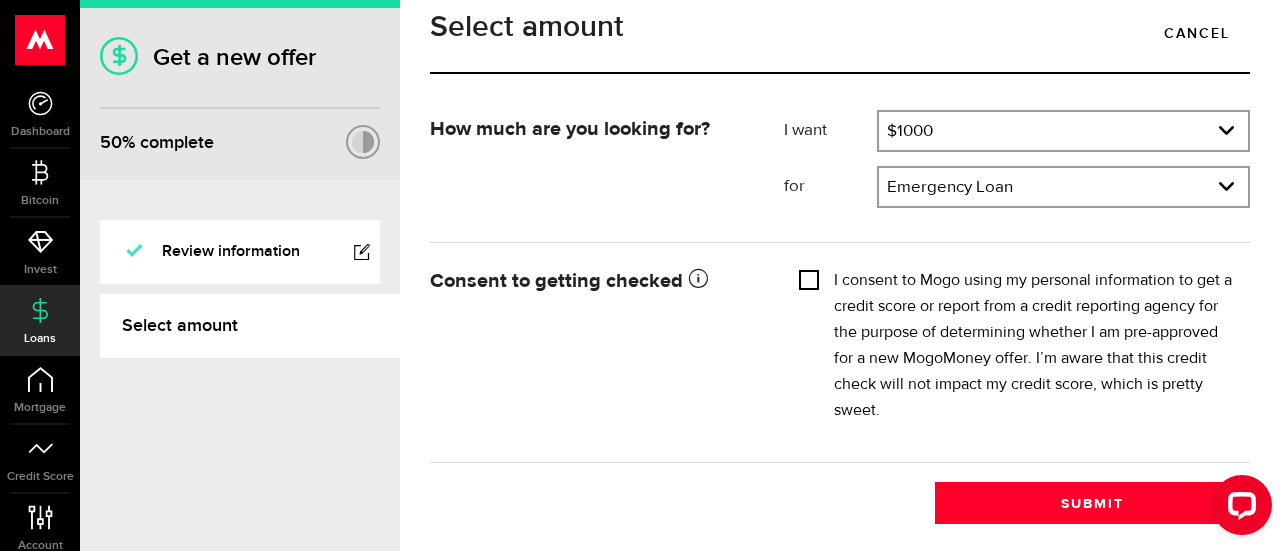 click on "I consent to Mogo using my personal information to get a credit score or report from a credit reporting agency for the purpose of determining whether I am pre-approved for a new MogoMoney offer. I’m aware that this credit check will not impact my credit score, which is pretty sweet." at bounding box center [809, 278] 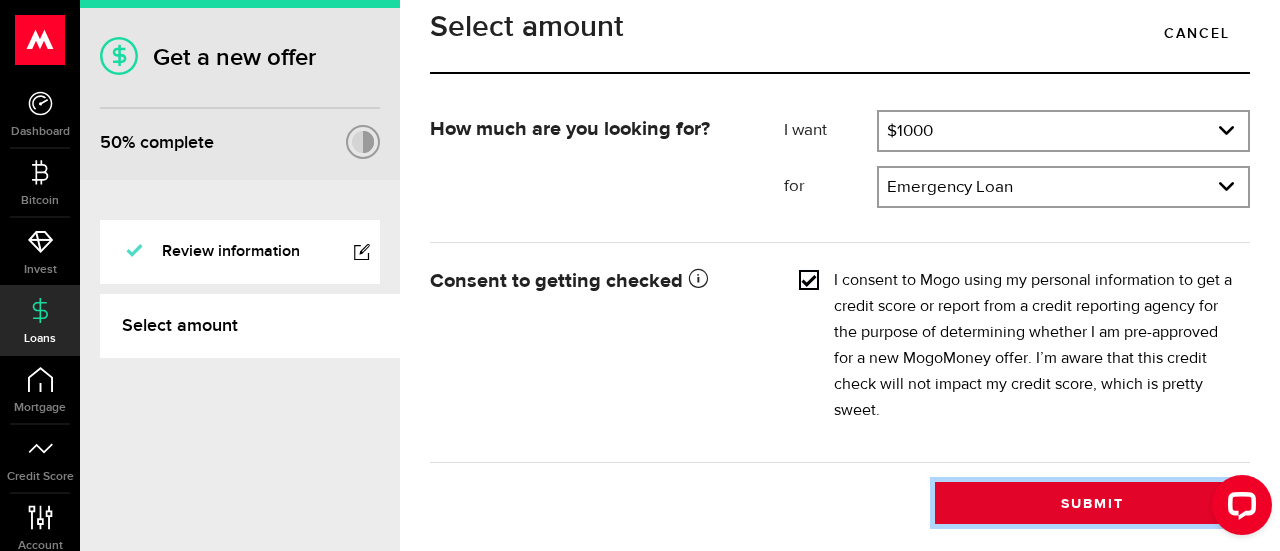 click on "Submit" at bounding box center (1092, 503) 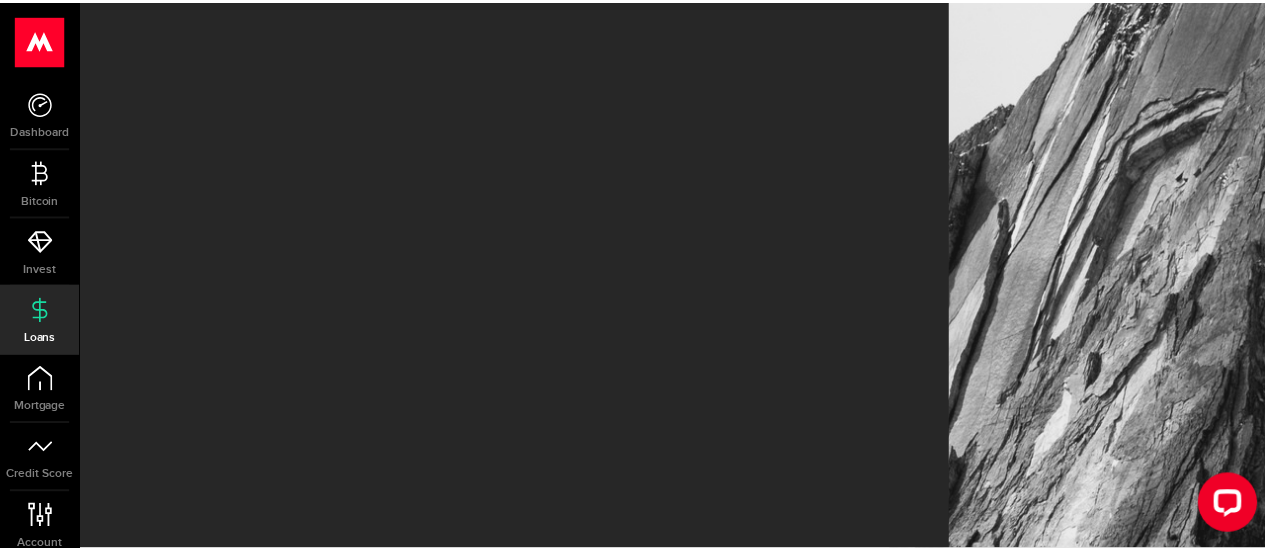 scroll, scrollTop: 0, scrollLeft: 0, axis: both 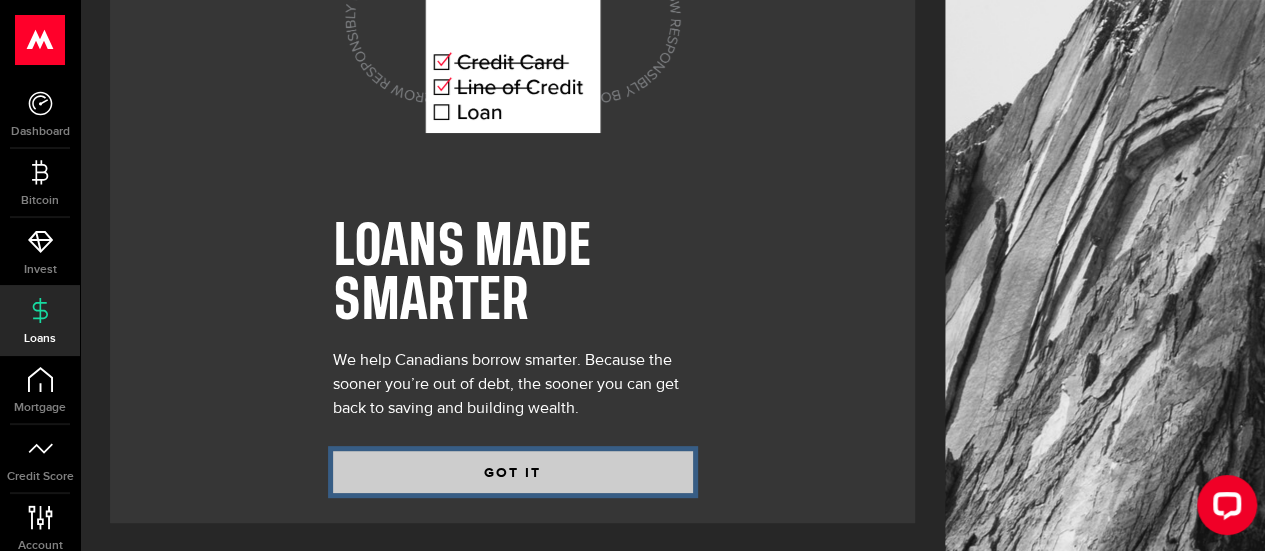 click on "GOT IT" at bounding box center (513, 472) 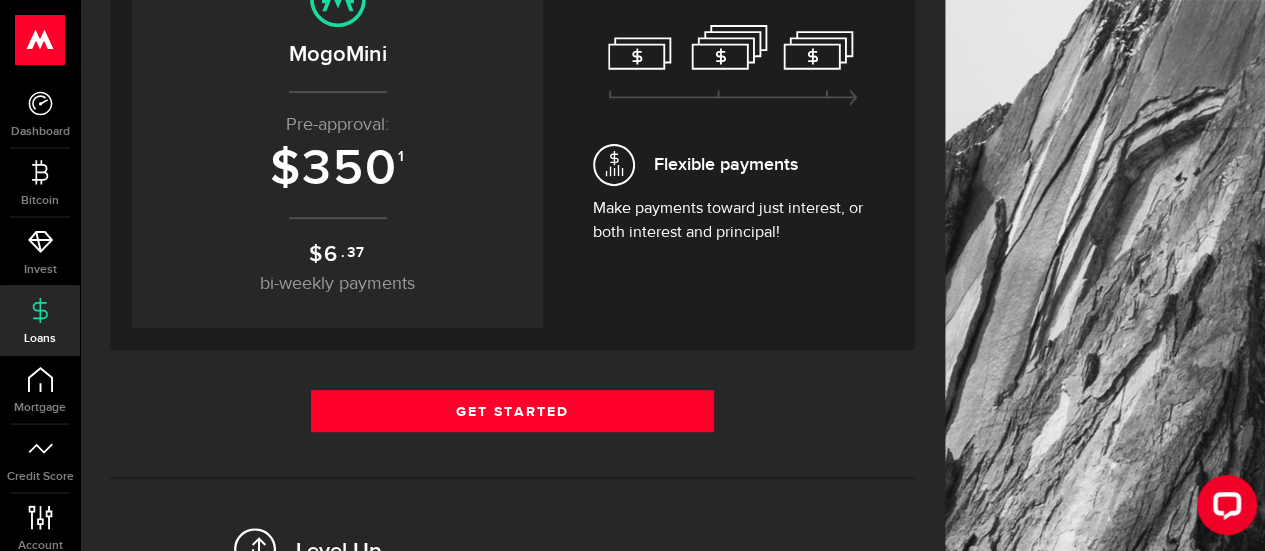 scroll, scrollTop: 300, scrollLeft: 0, axis: vertical 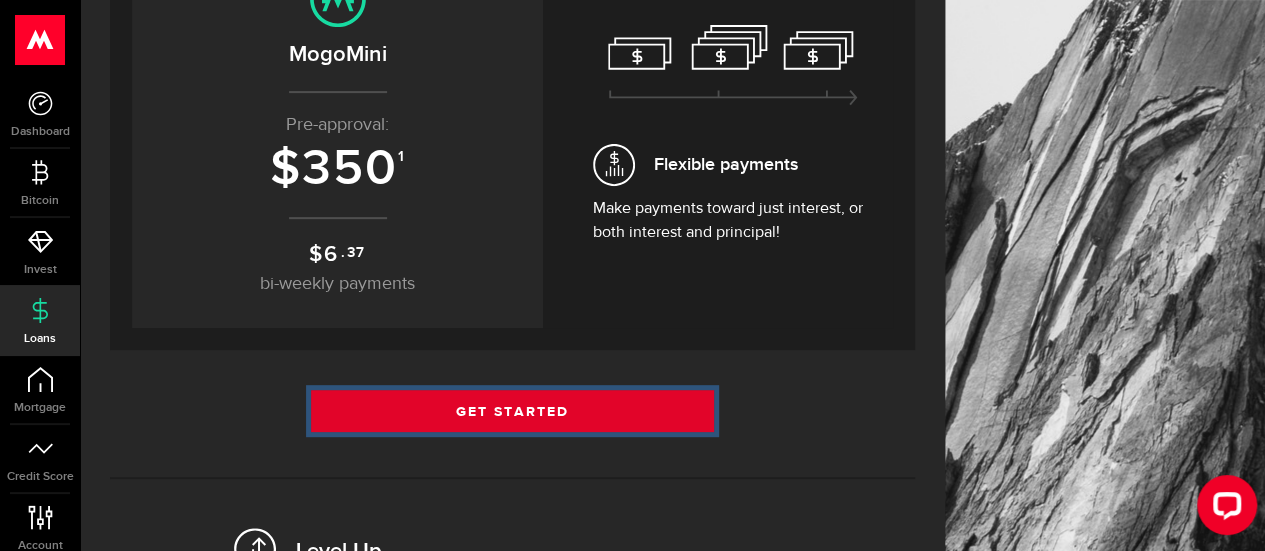 click on "Get Started" at bounding box center [512, 411] 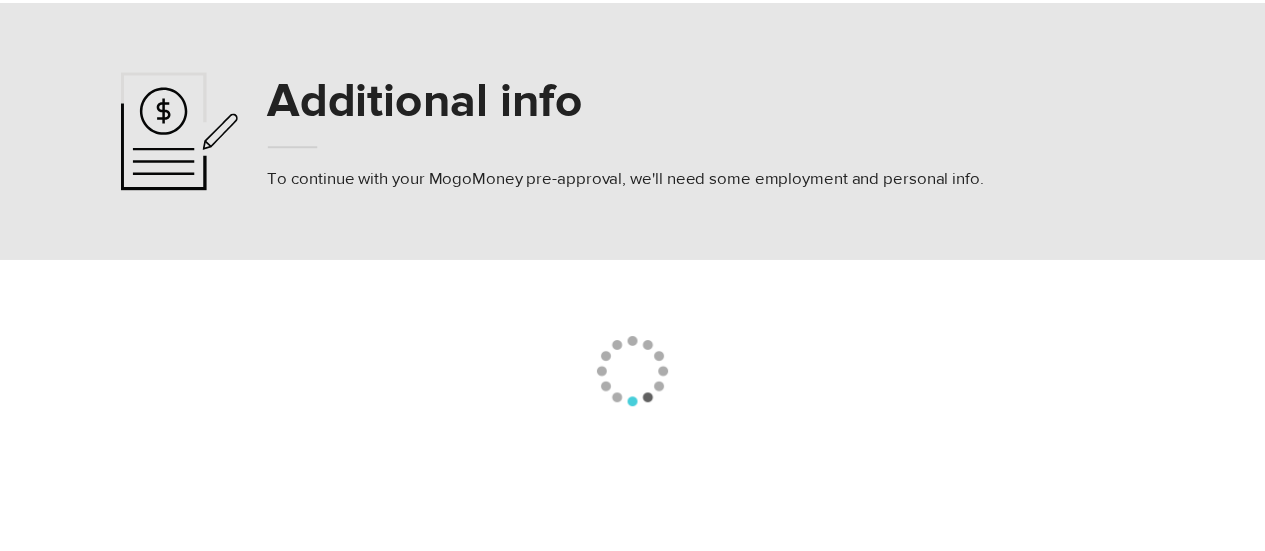 scroll, scrollTop: 0, scrollLeft: 0, axis: both 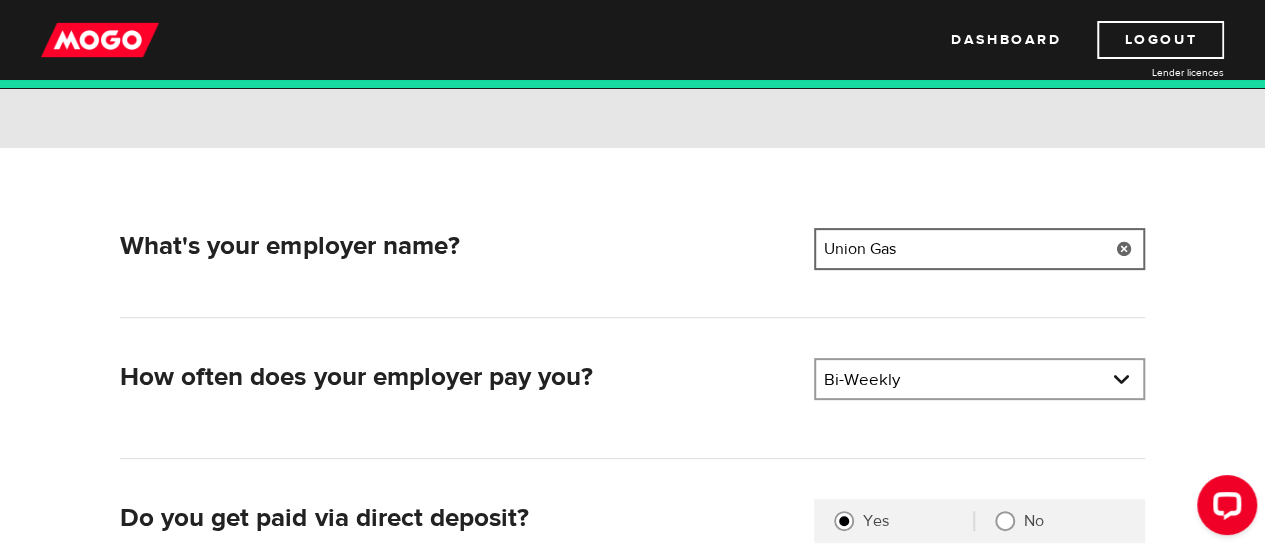drag, startPoint x: 920, startPoint y: 246, endPoint x: 813, endPoint y: 253, distance: 107.22873 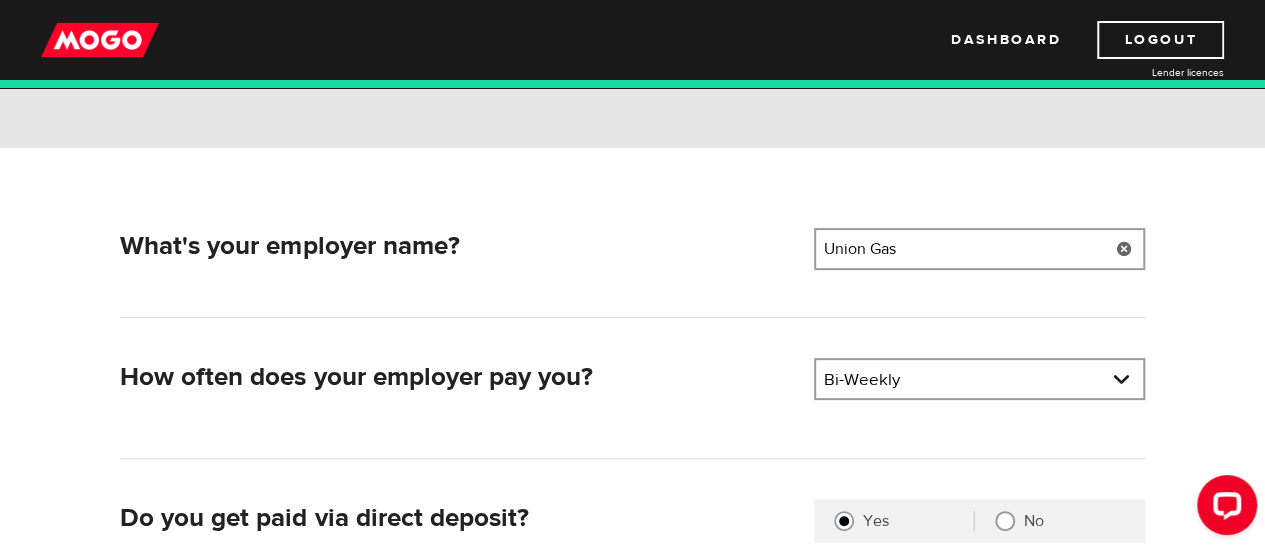 click at bounding box center (1124, 249) 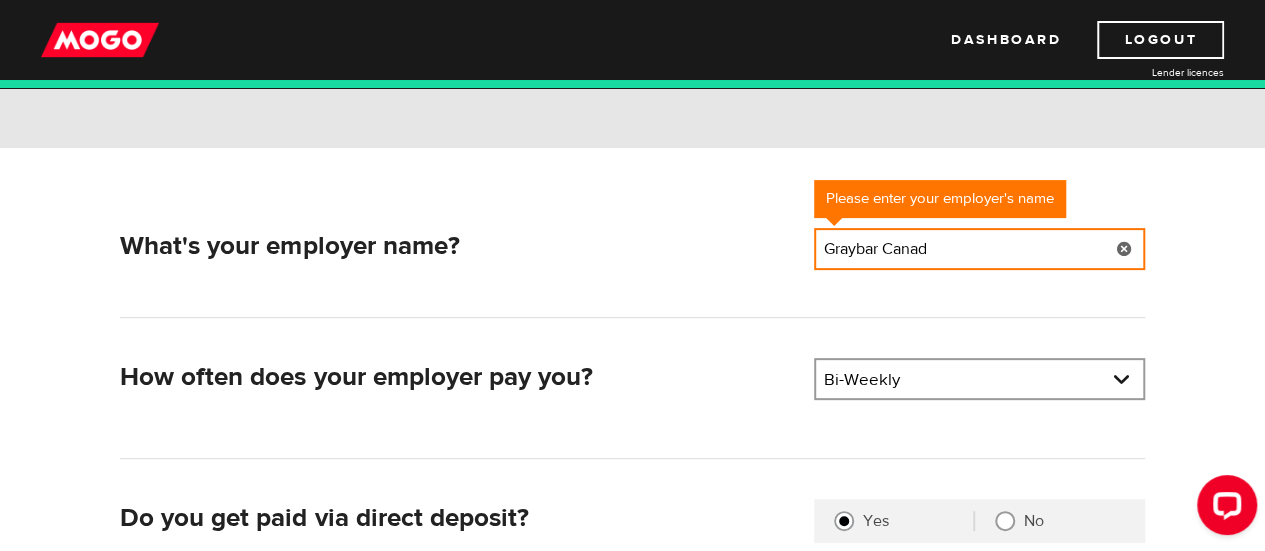 type on "Graybar Canada" 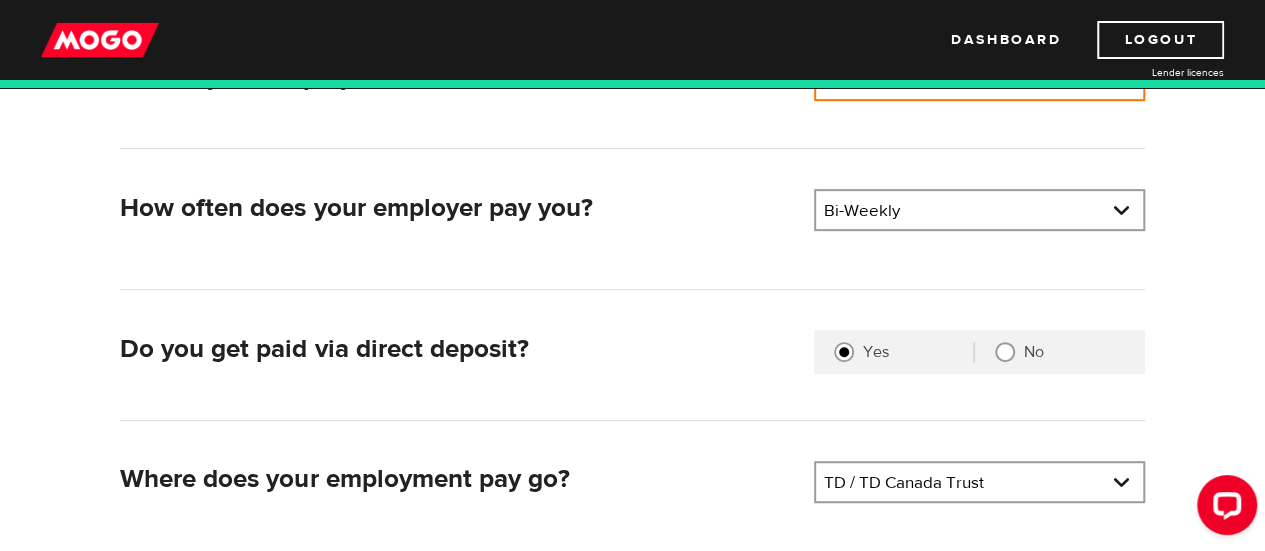 scroll, scrollTop: 400, scrollLeft: 0, axis: vertical 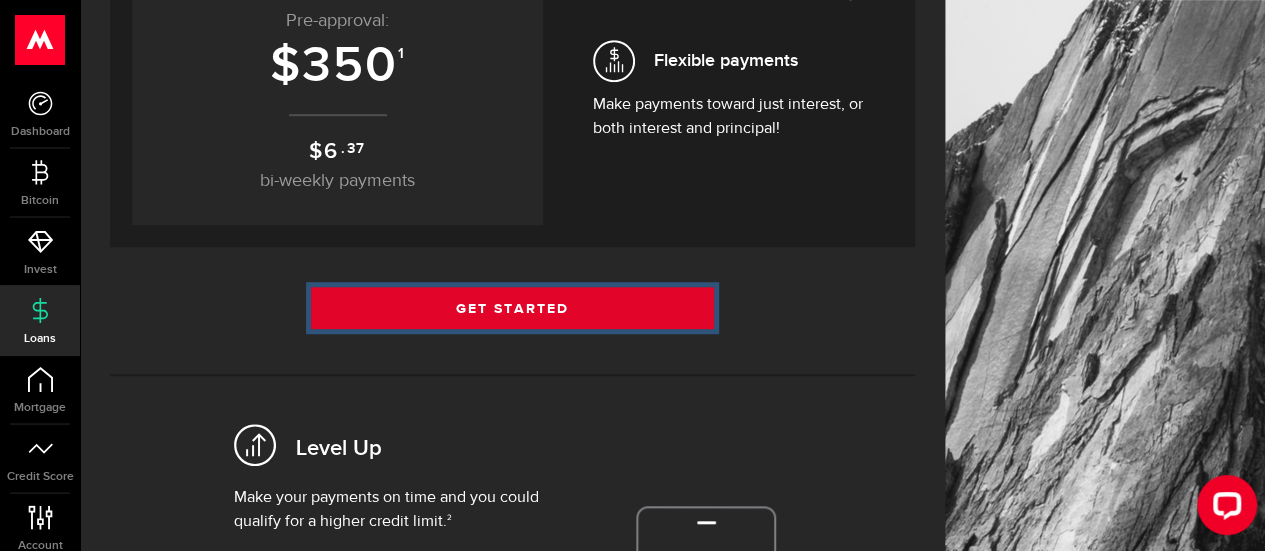 click on "Get Started" at bounding box center [512, 308] 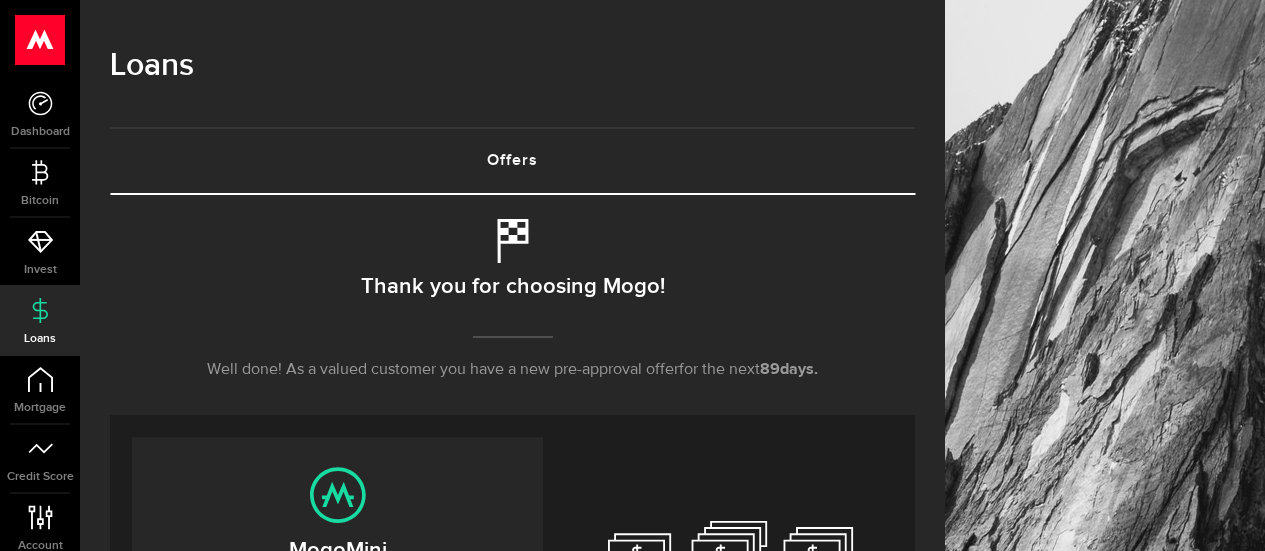 scroll, scrollTop: 0, scrollLeft: 0, axis: both 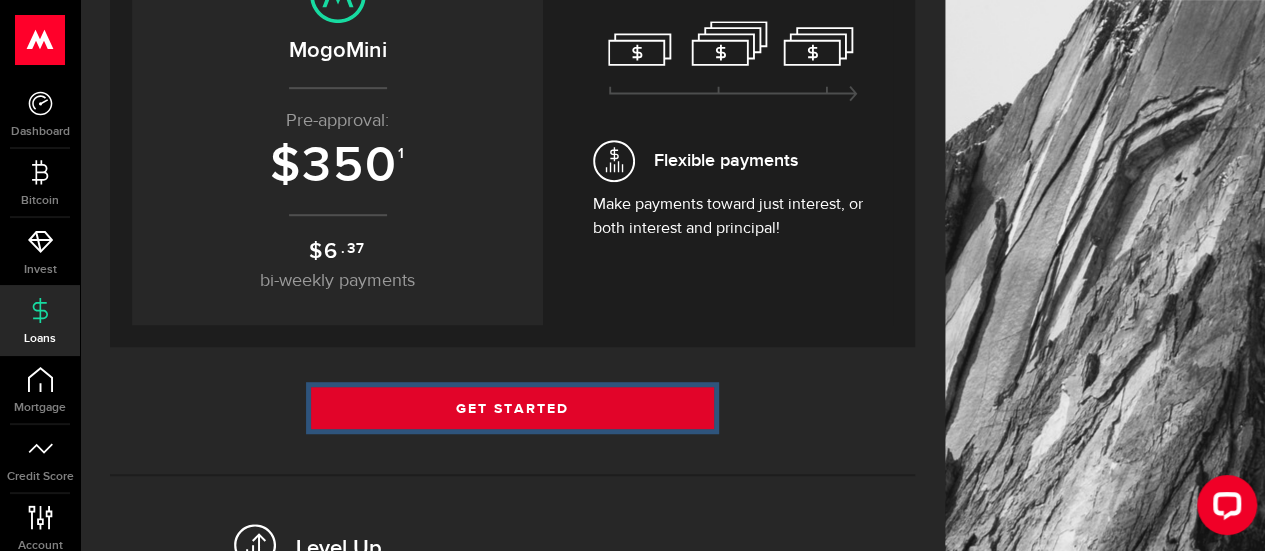 click on "Get Started" at bounding box center (512, 408) 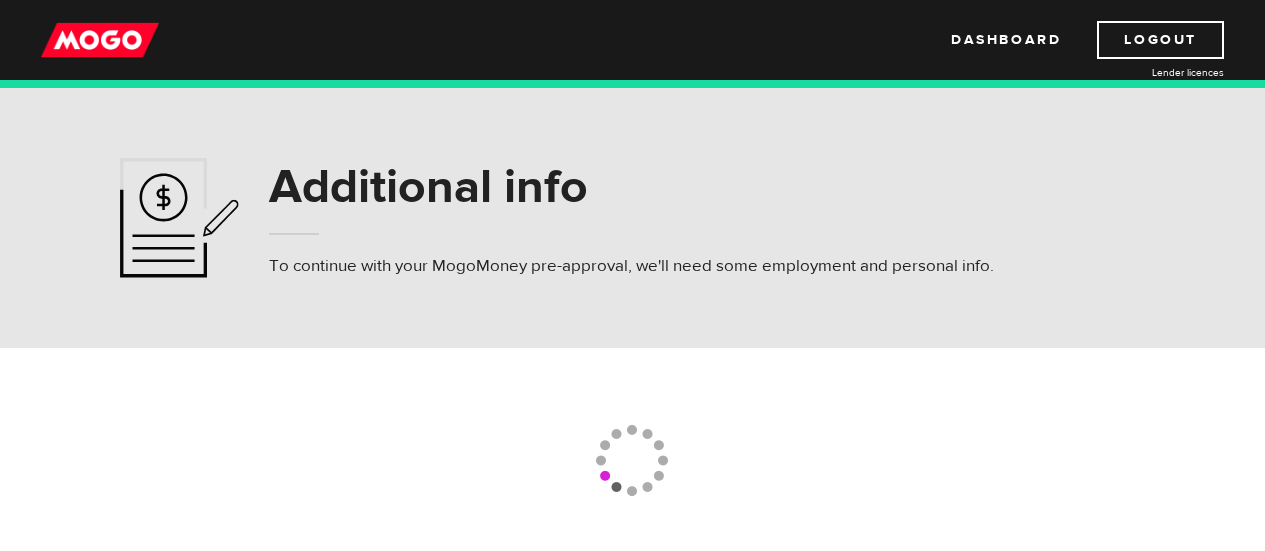 scroll, scrollTop: 0, scrollLeft: 0, axis: both 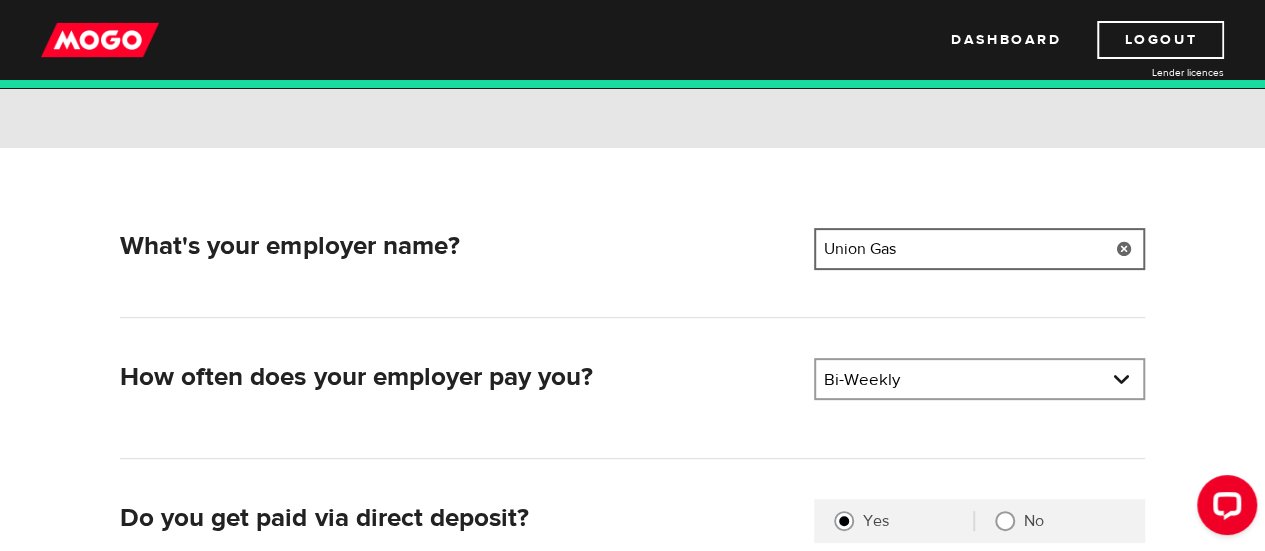 drag, startPoint x: 914, startPoint y: 249, endPoint x: 823, endPoint y: 255, distance: 91.197586 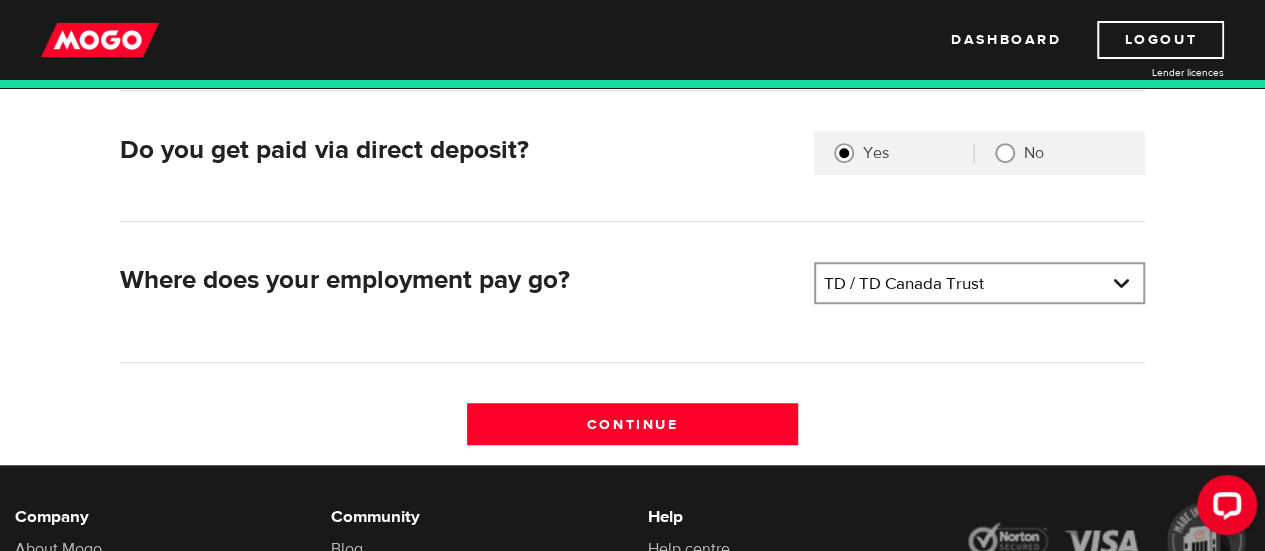 scroll, scrollTop: 600, scrollLeft: 0, axis: vertical 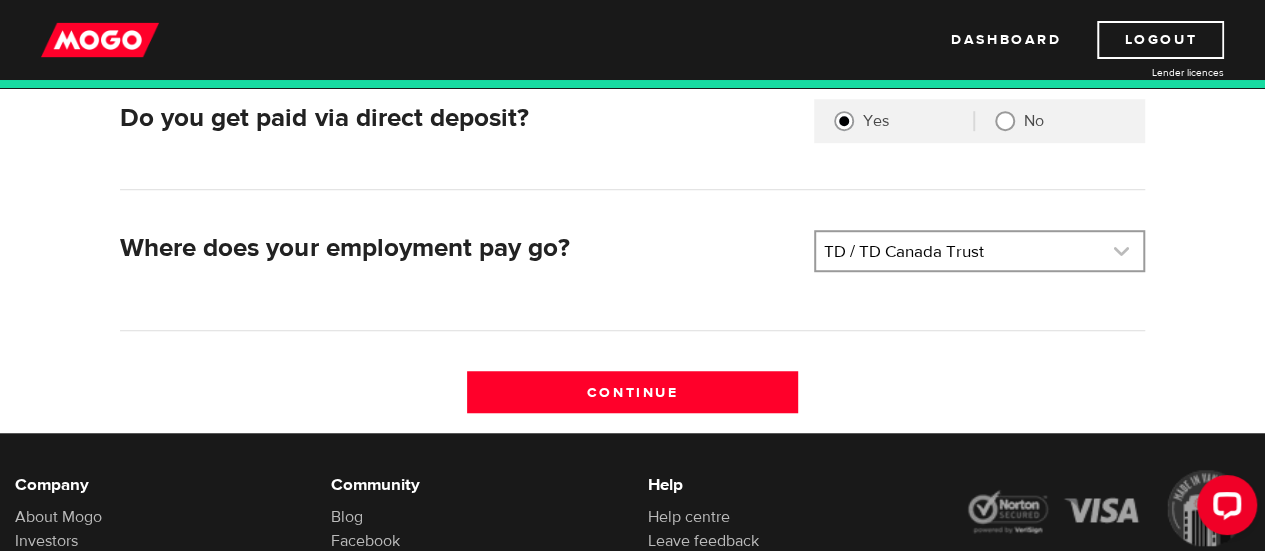 type on "Graybar Canada" 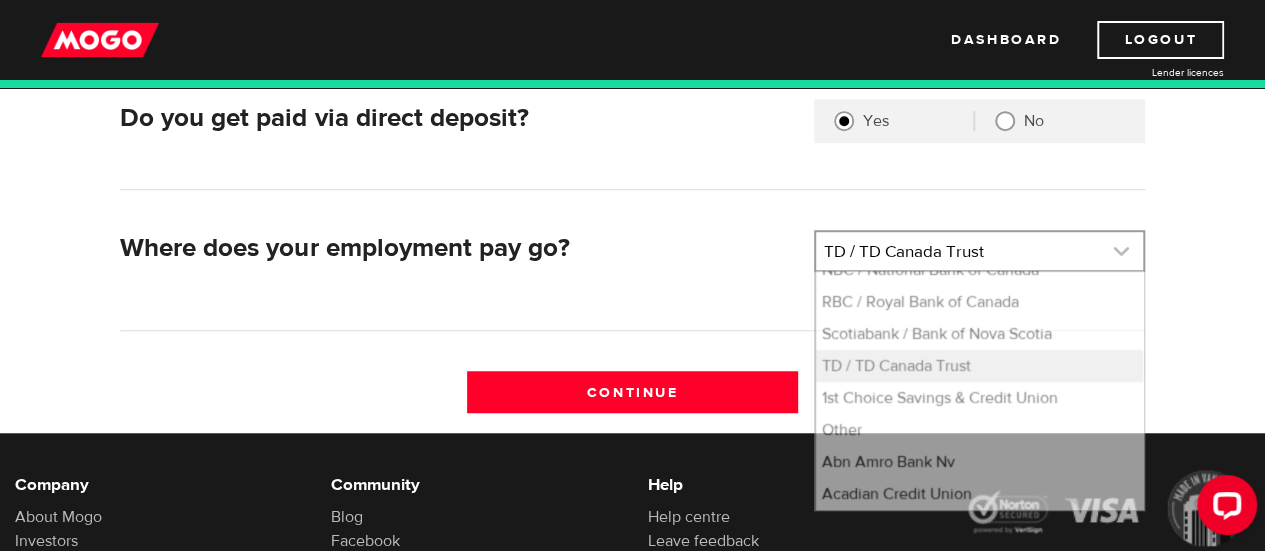 click at bounding box center [979, 251] 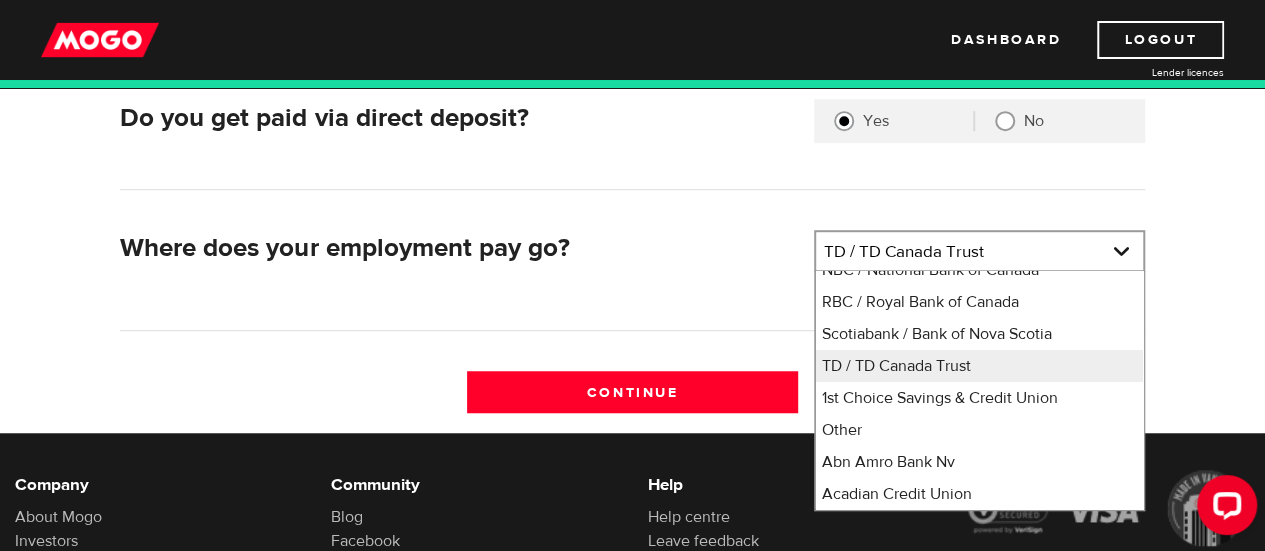 scroll, scrollTop: 184, scrollLeft: 0, axis: vertical 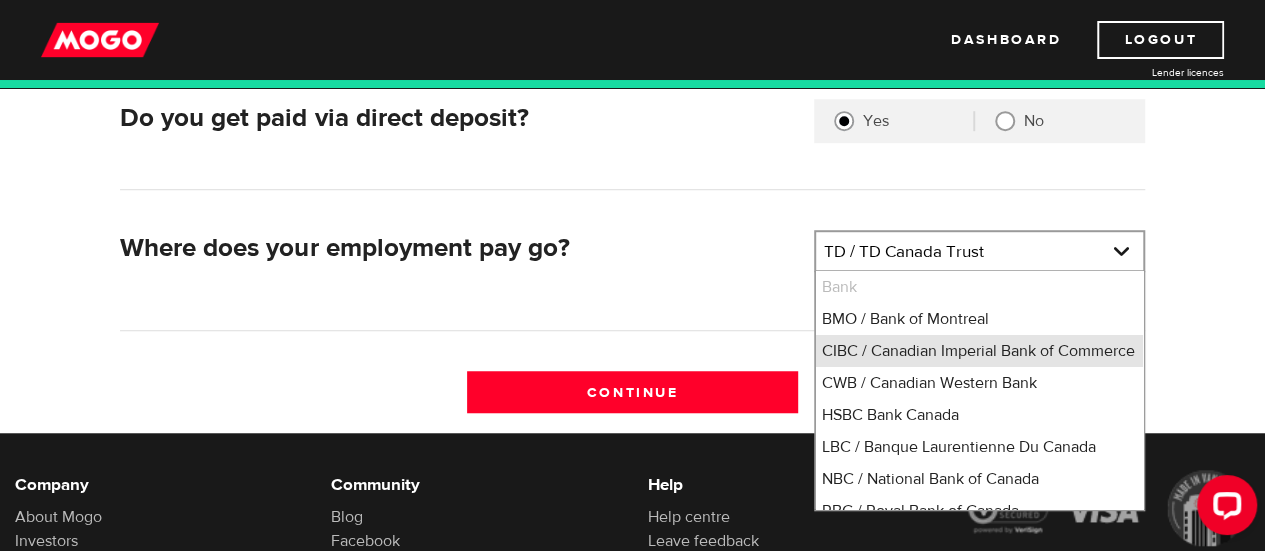 click on "CIBC / Canadian Imperial Bank of Commerce" at bounding box center [979, 351] 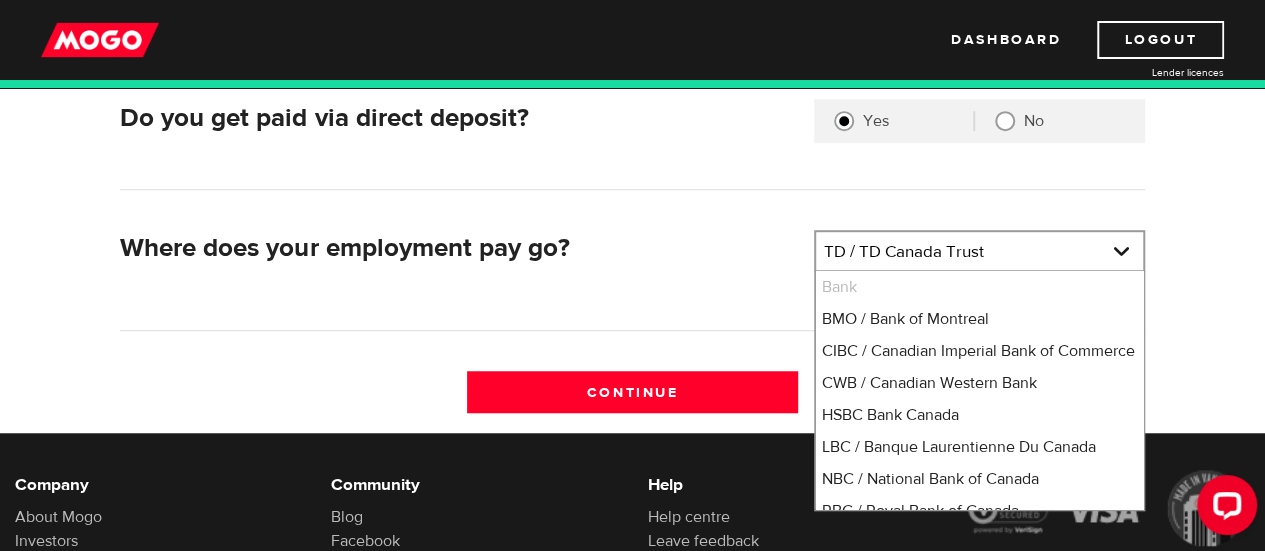select on "4" 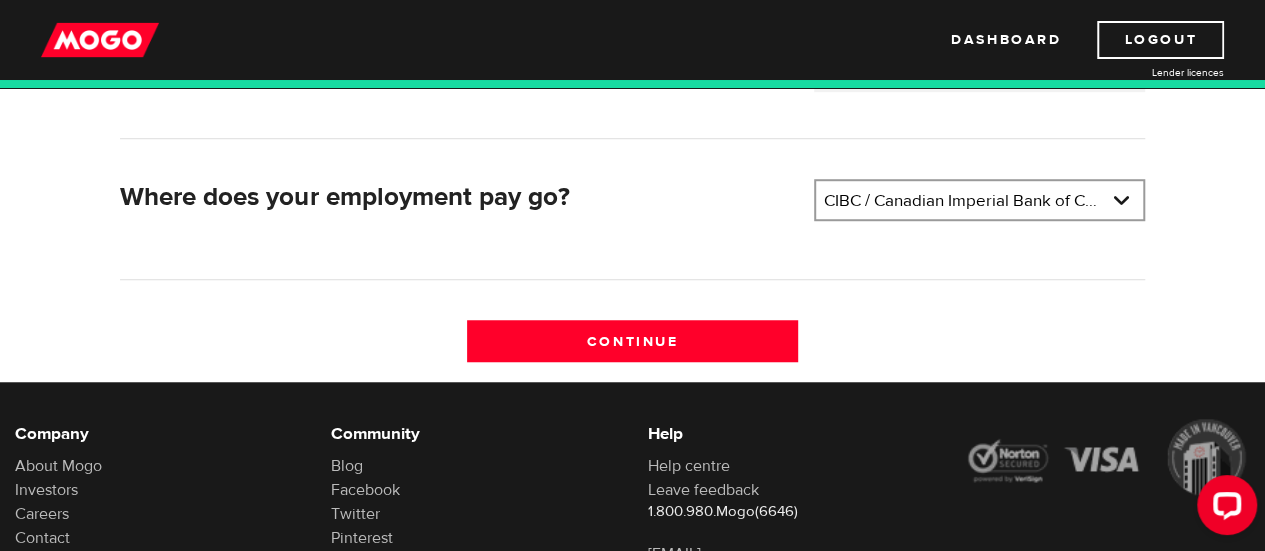 scroll, scrollTop: 700, scrollLeft: 0, axis: vertical 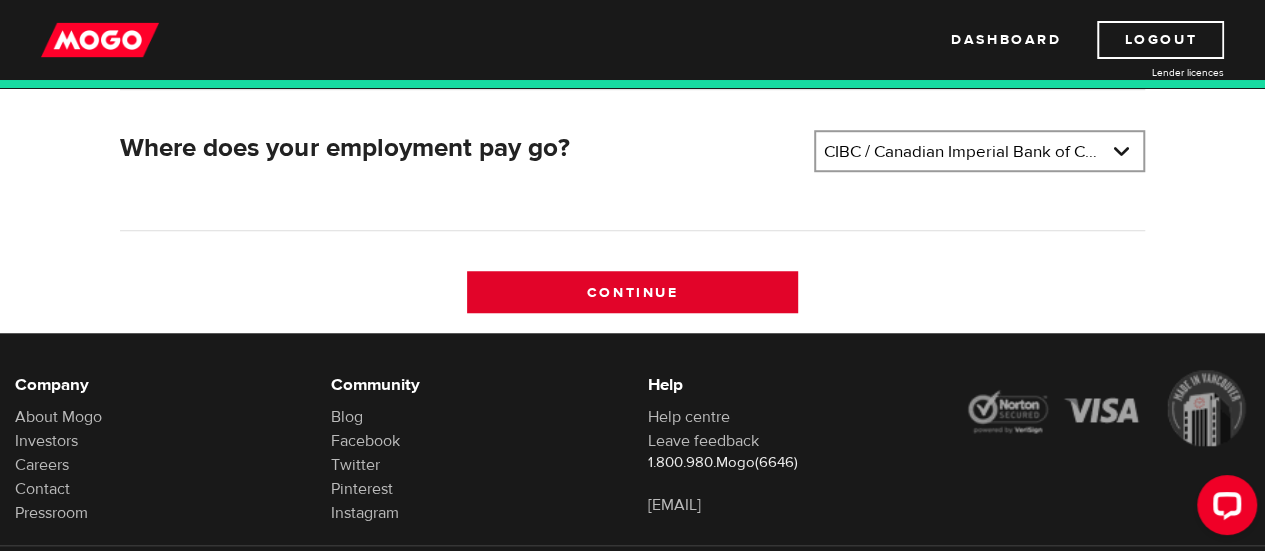 click on "Continue" at bounding box center (632, 292) 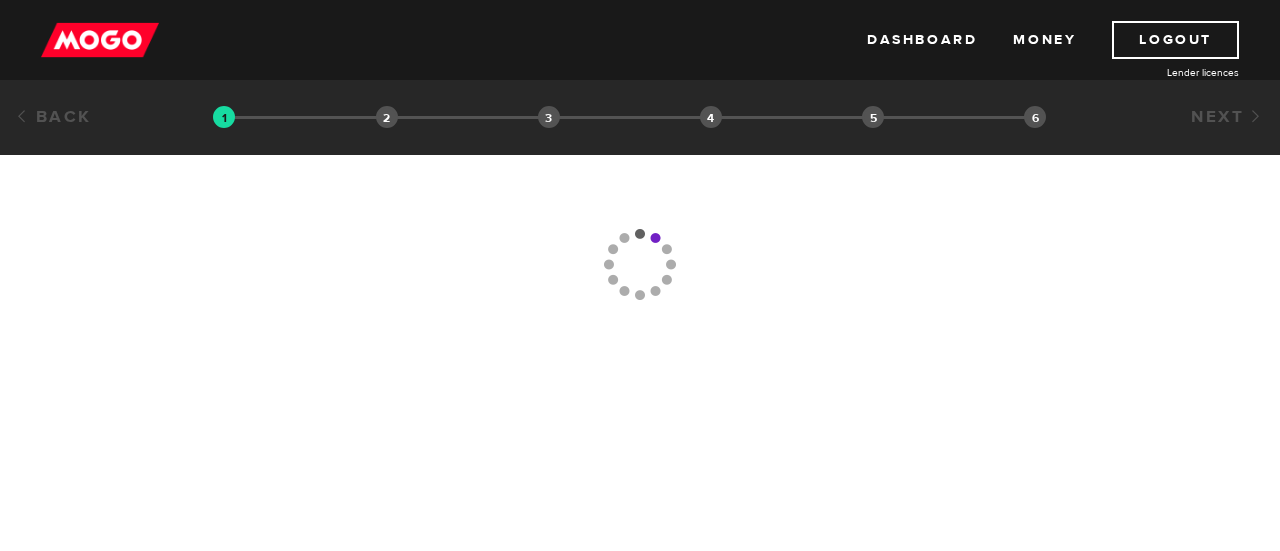scroll, scrollTop: 0, scrollLeft: 0, axis: both 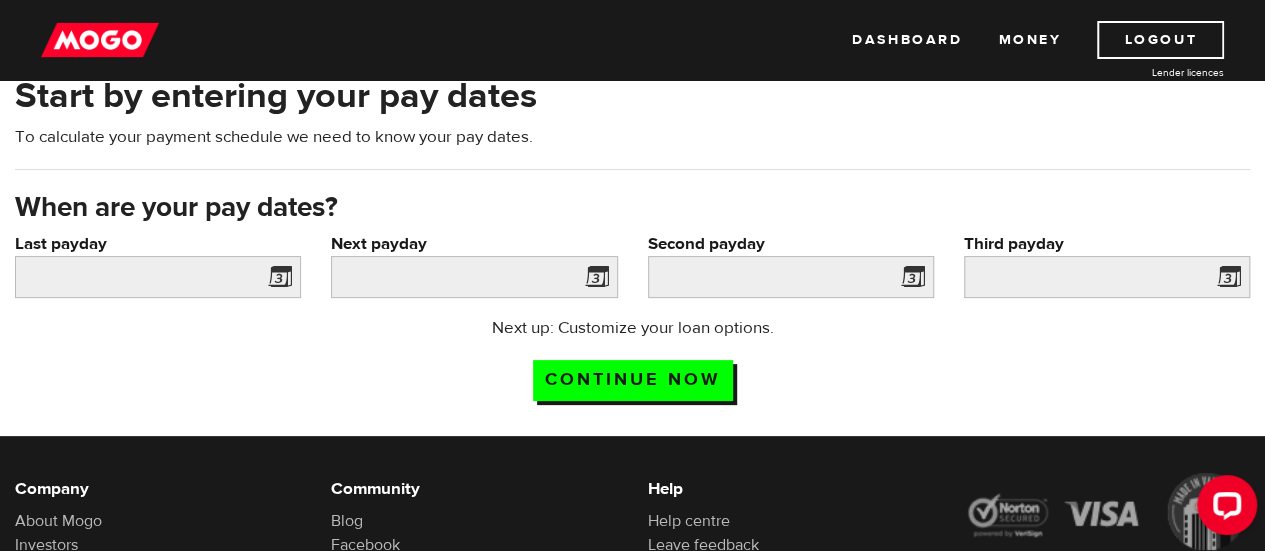 click at bounding box center (276, 280) 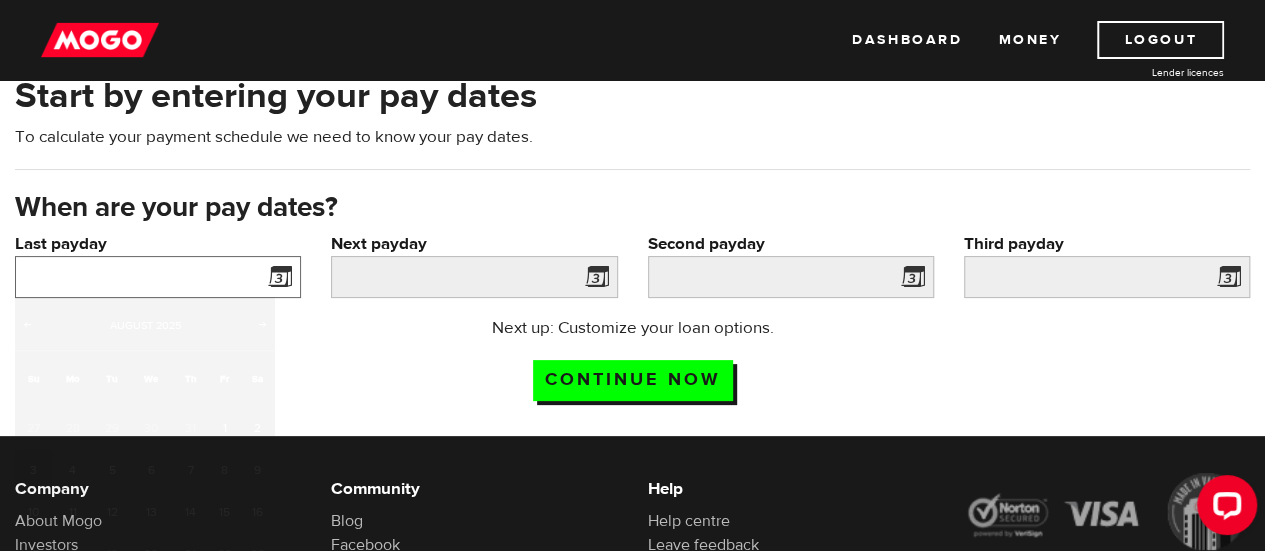 click on "Last payday" at bounding box center (158, 277) 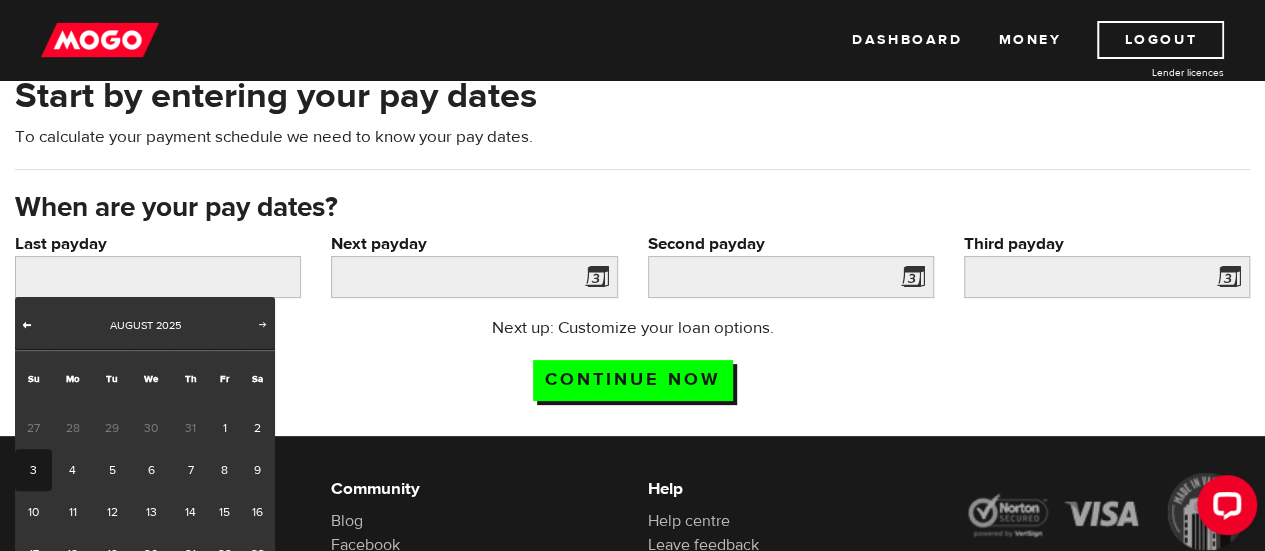 click on "Prev" at bounding box center [27, 324] 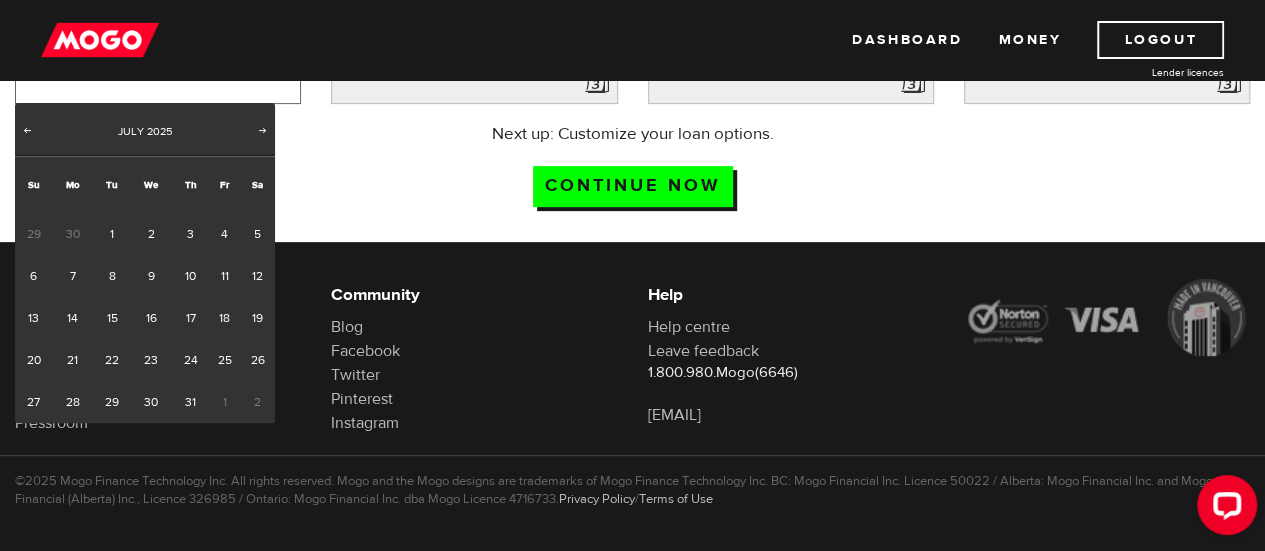 scroll, scrollTop: 300, scrollLeft: 0, axis: vertical 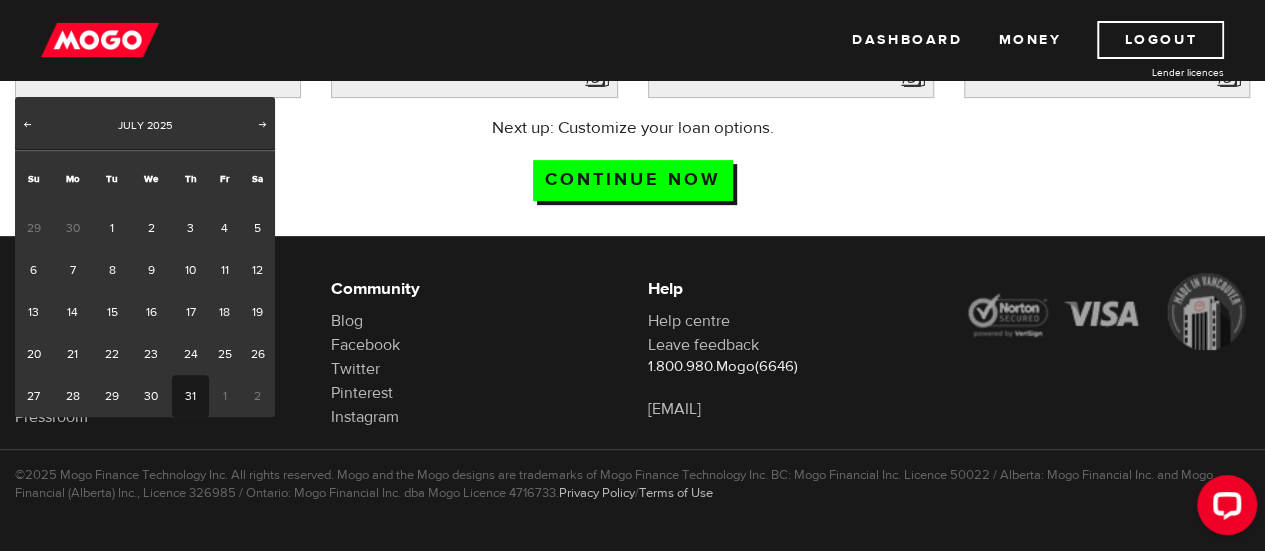 click on "31" at bounding box center (190, 396) 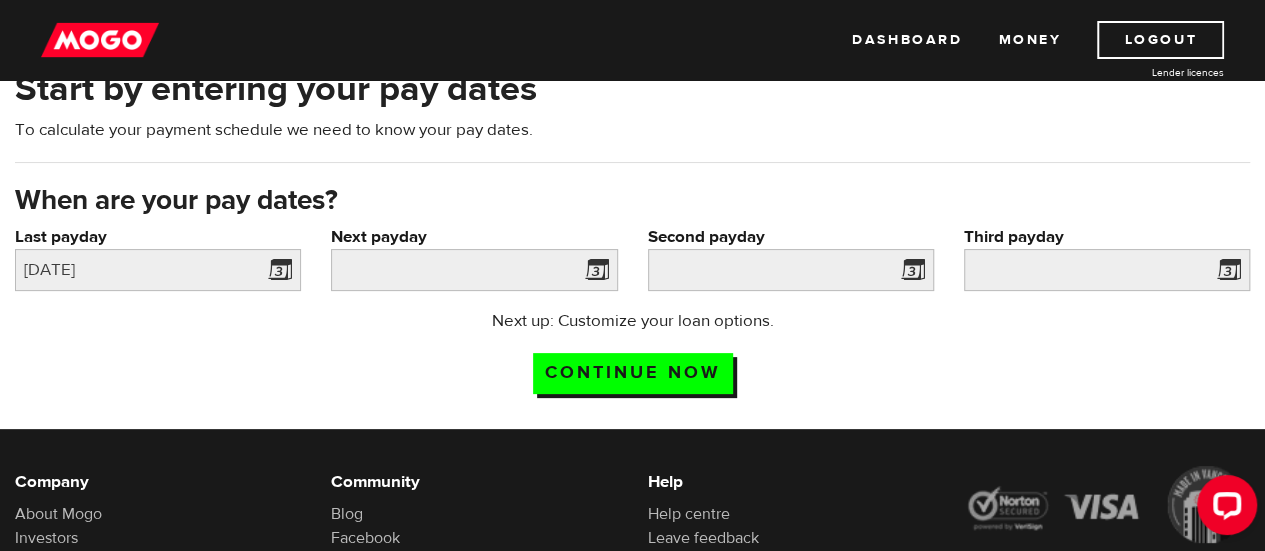 scroll, scrollTop: 100, scrollLeft: 0, axis: vertical 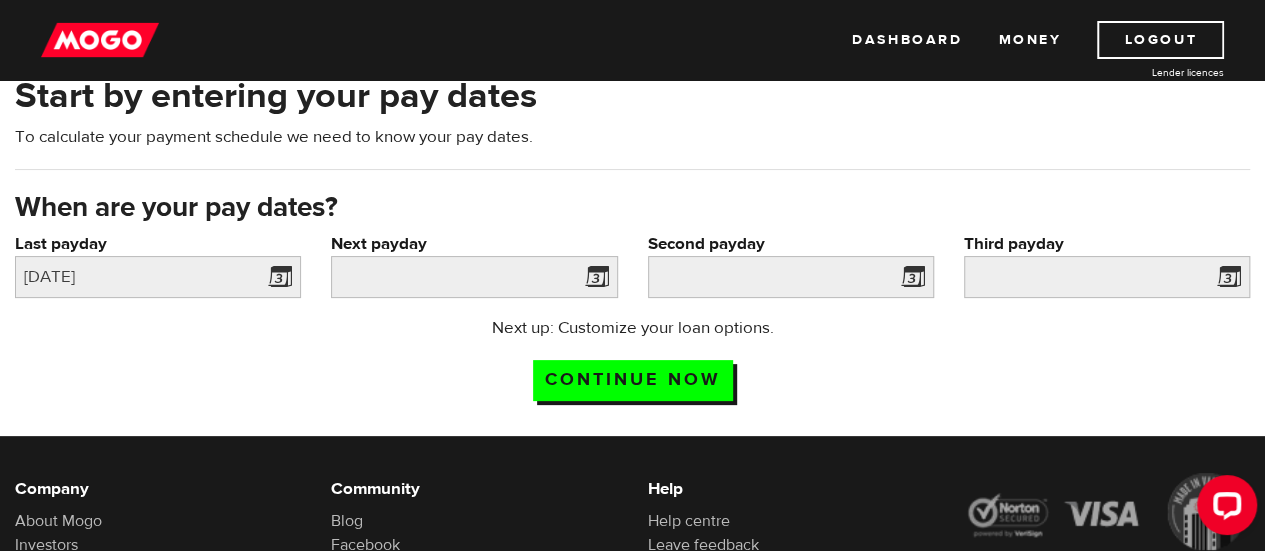 click at bounding box center (593, 280) 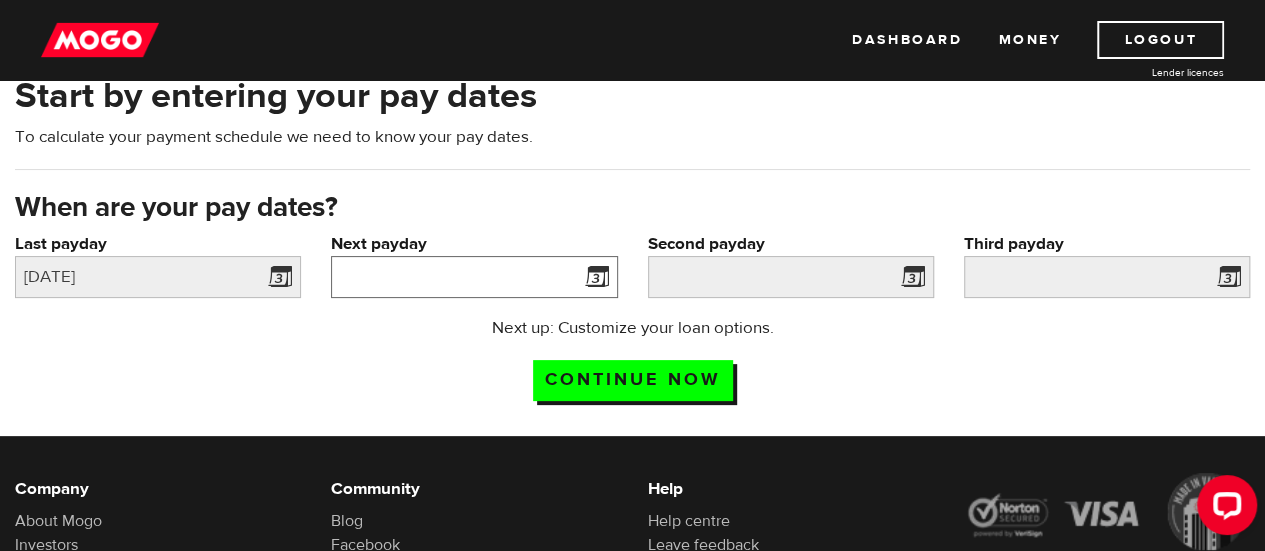 click on "Next payday" at bounding box center [474, 277] 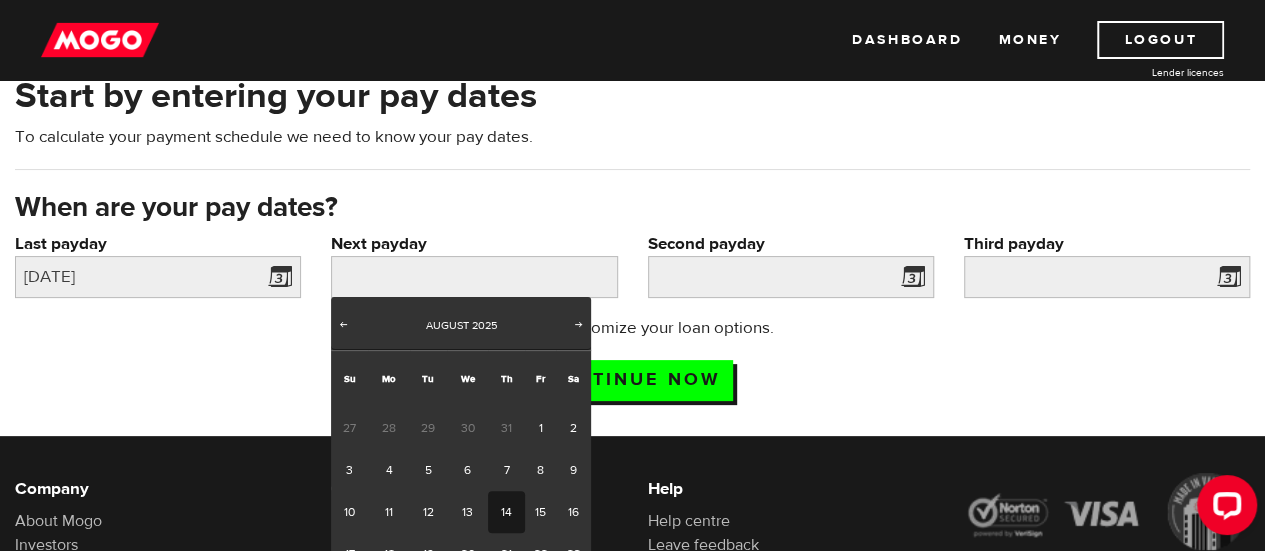 click on "14" at bounding box center (506, 512) 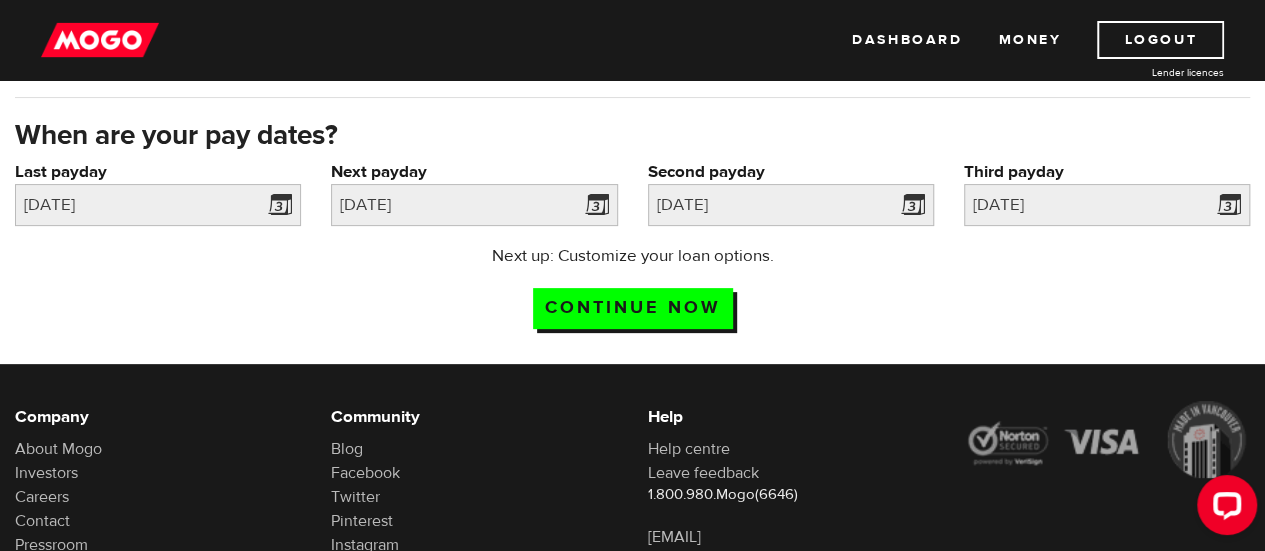 scroll, scrollTop: 200, scrollLeft: 0, axis: vertical 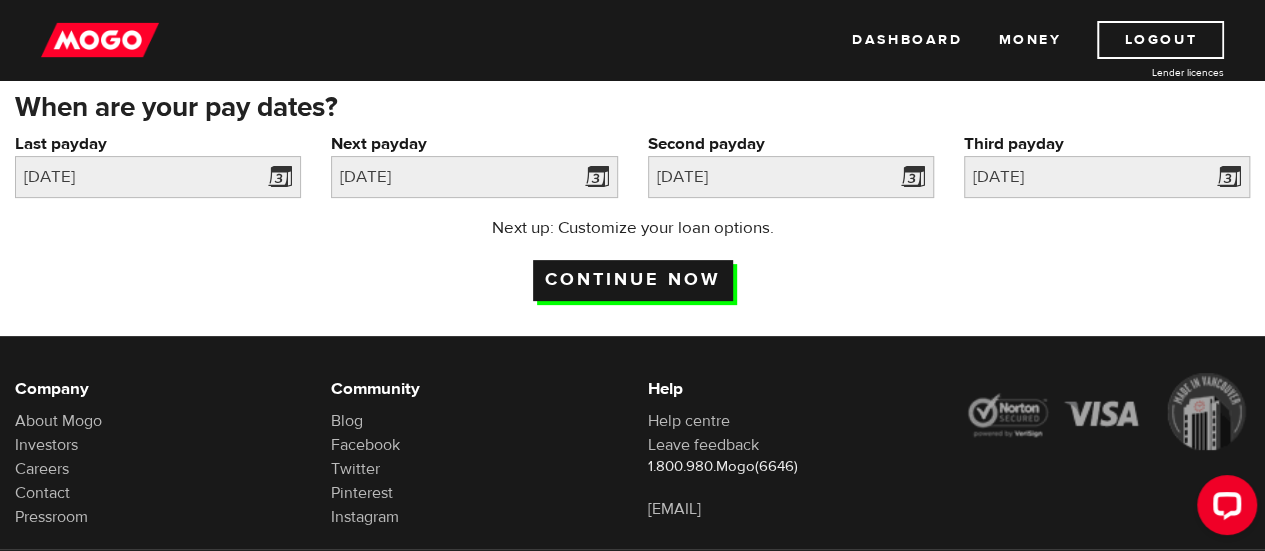 click on "Continue now" at bounding box center (633, 280) 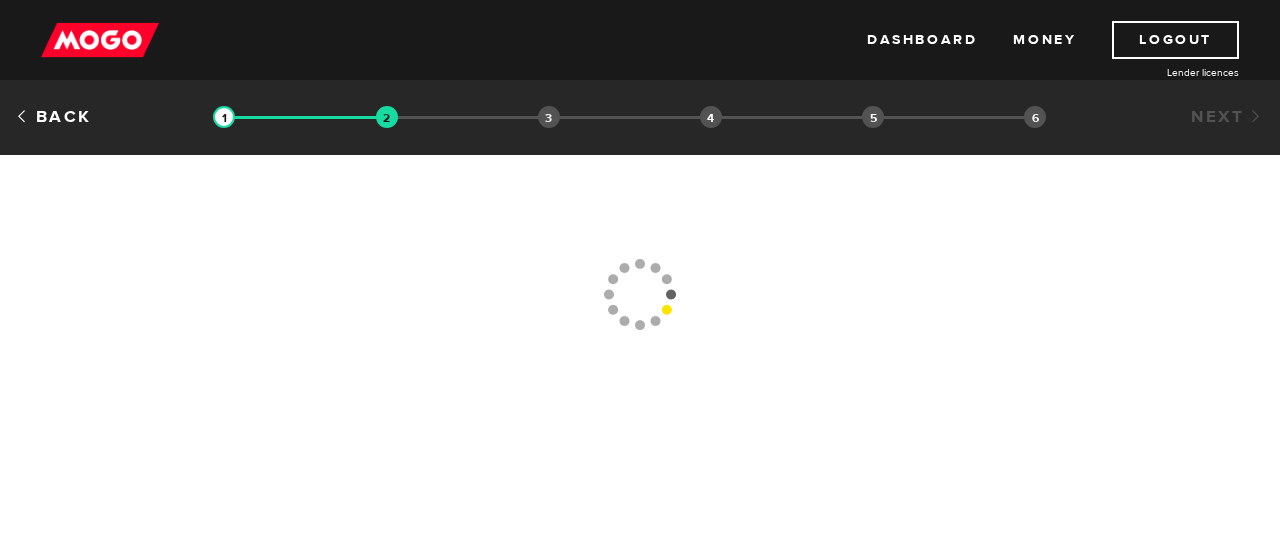 scroll, scrollTop: 0, scrollLeft: 0, axis: both 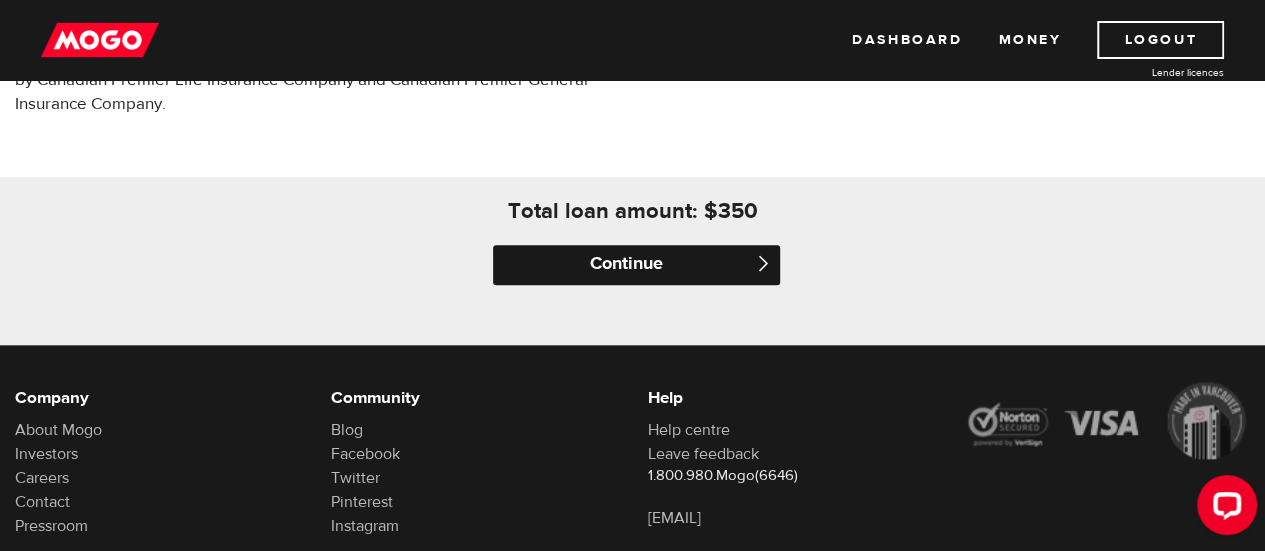 click on "Continue" at bounding box center [636, 265] 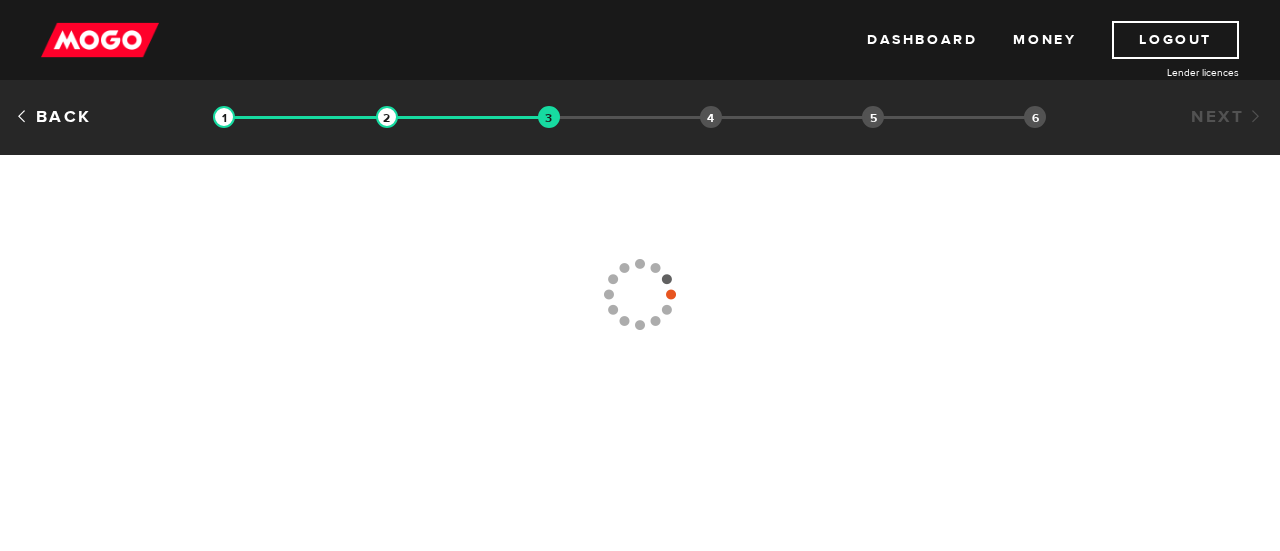 scroll, scrollTop: 0, scrollLeft: 0, axis: both 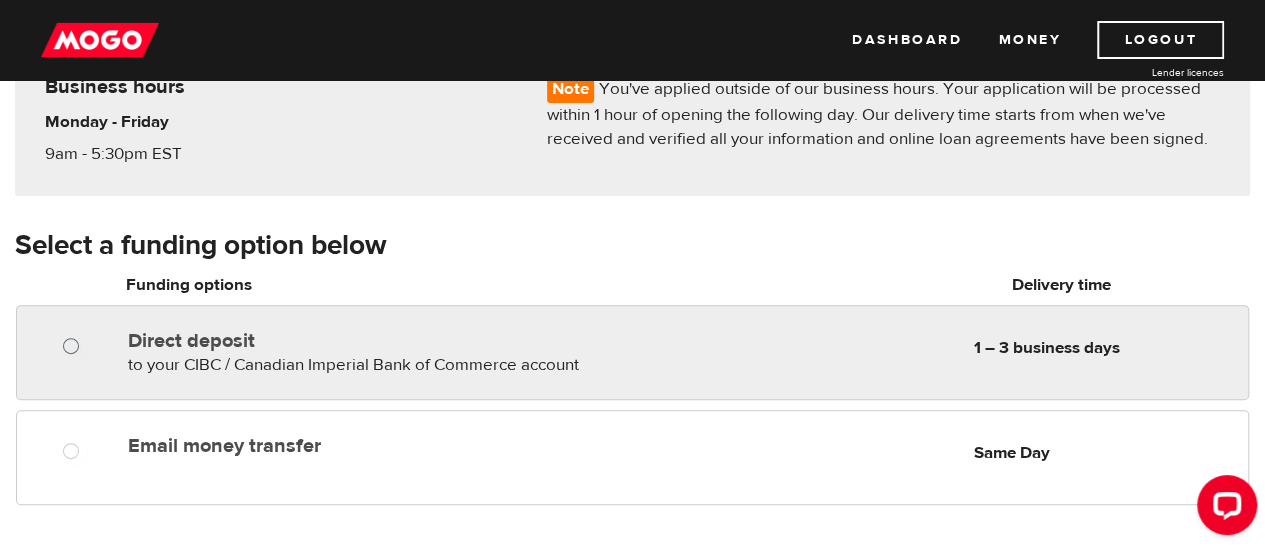 radio on "true" 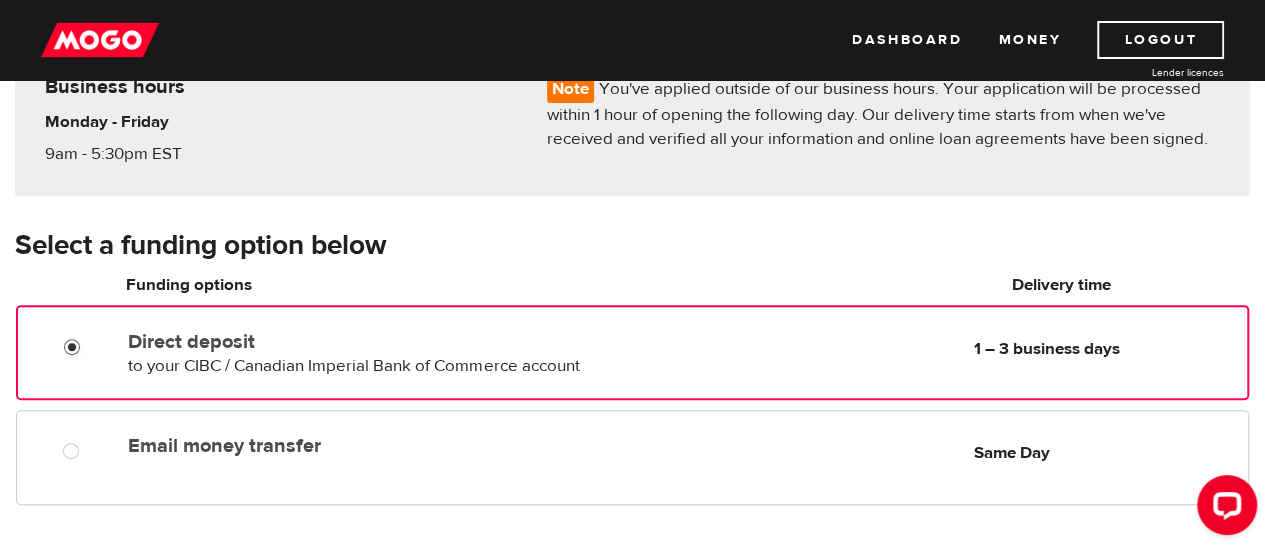 click on "Direct deposit" at bounding box center [76, 349] 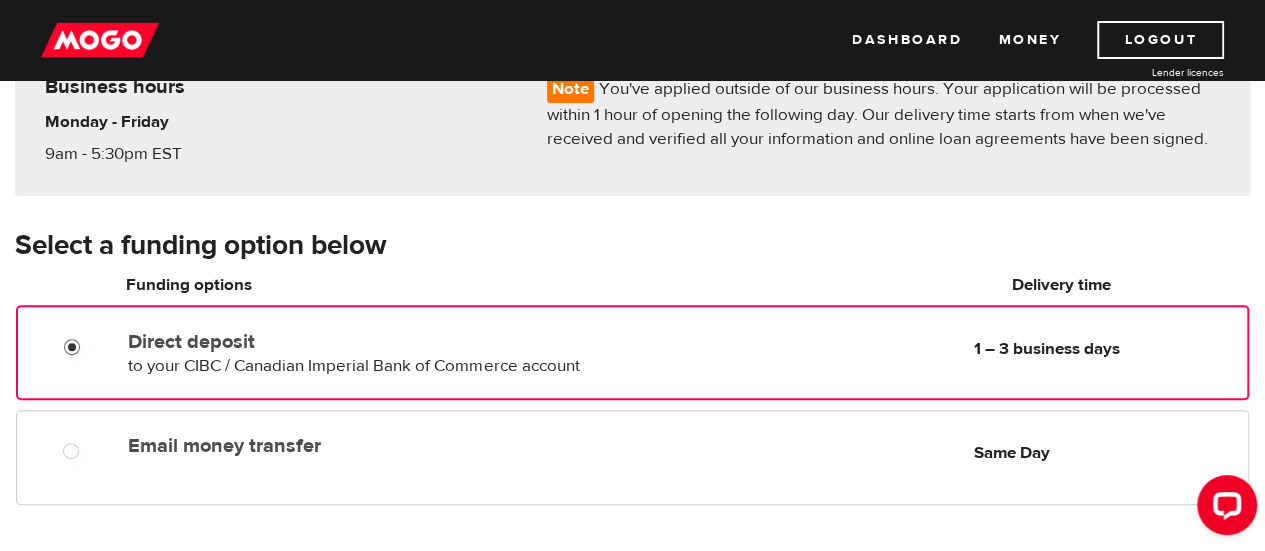 drag, startPoint x: 67, startPoint y: 341, endPoint x: 67, endPoint y: 360, distance: 19 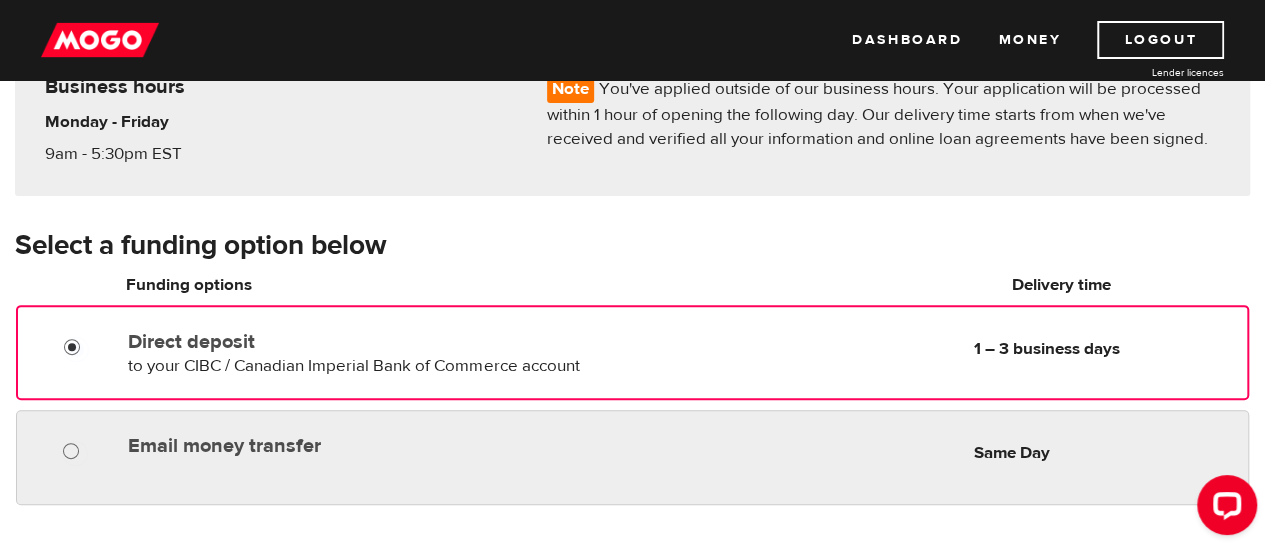 radio on "true" 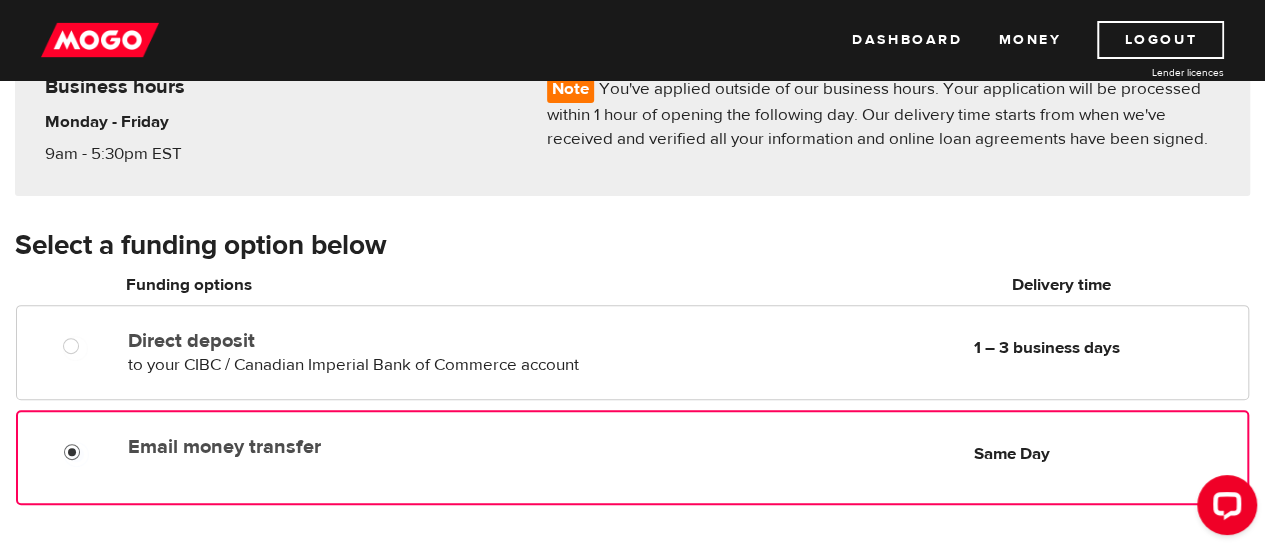 click on "Email money transfer Delivery in  Same Day Same Day" at bounding box center (632, 457) 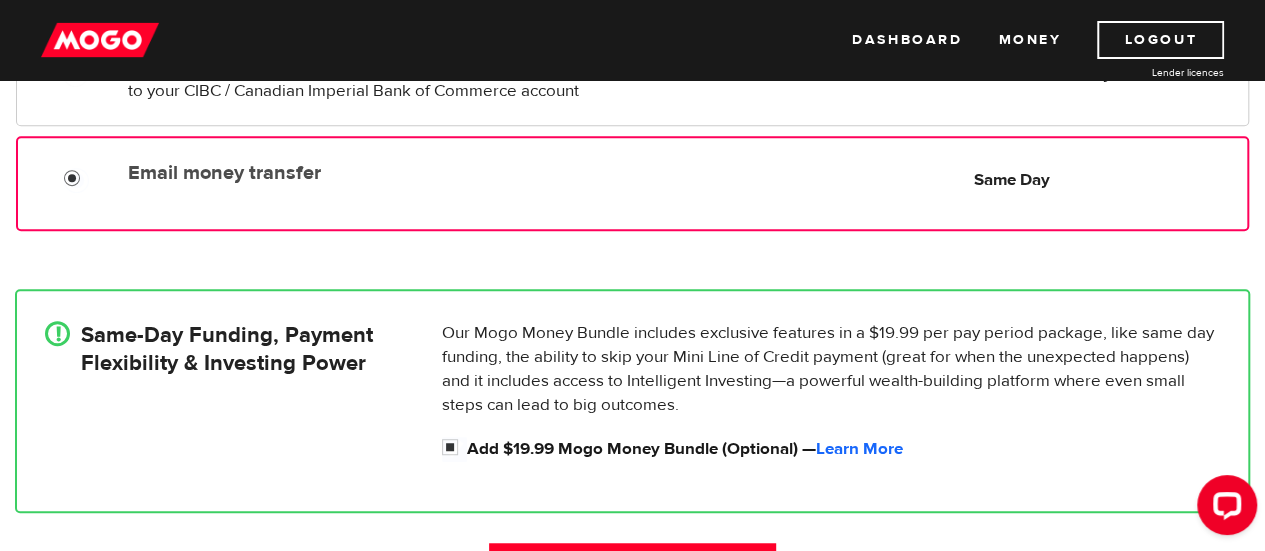 scroll, scrollTop: 600, scrollLeft: 0, axis: vertical 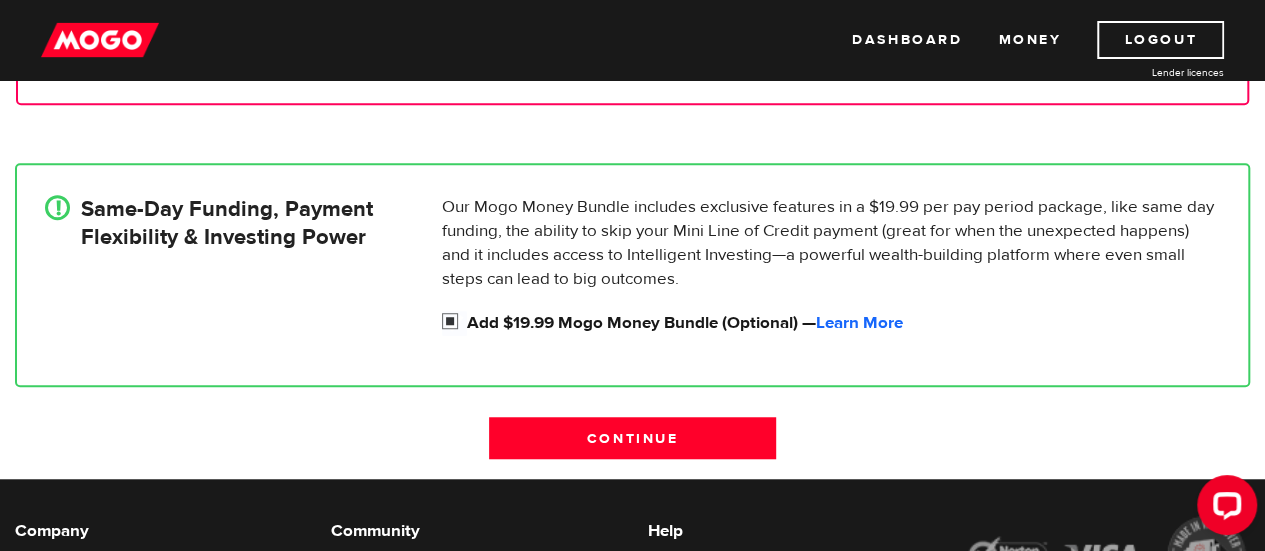click on "Add $19.99 Mogo Money Bundle (Optional) —  Learn More" at bounding box center [454, 323] 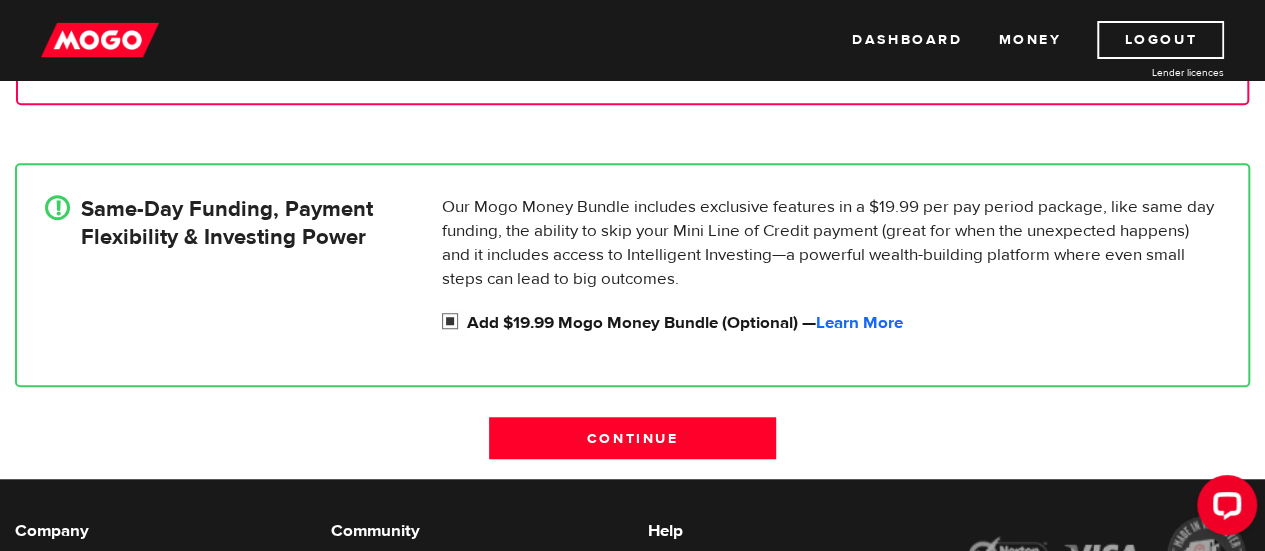 radio on "false" 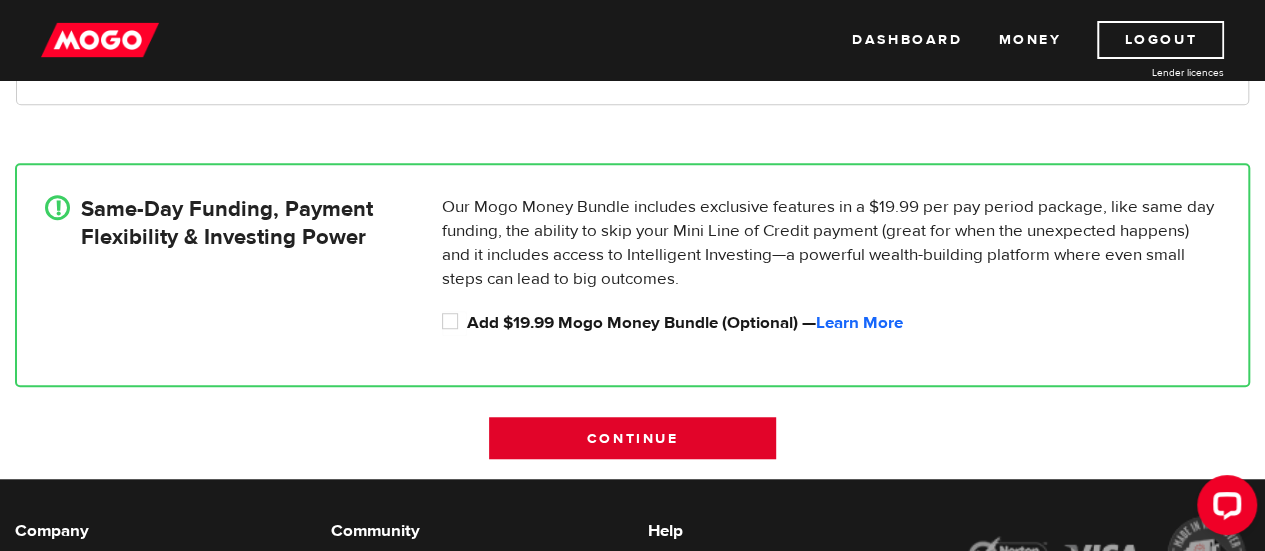click on "Continue" at bounding box center (632, 438) 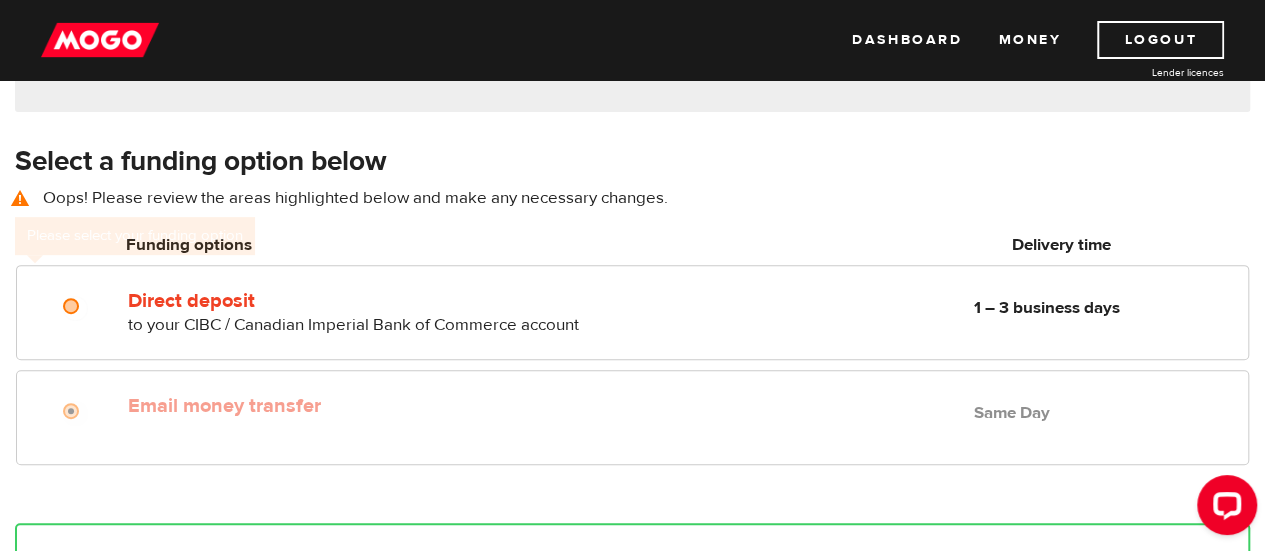 scroll, scrollTop: 278, scrollLeft: 0, axis: vertical 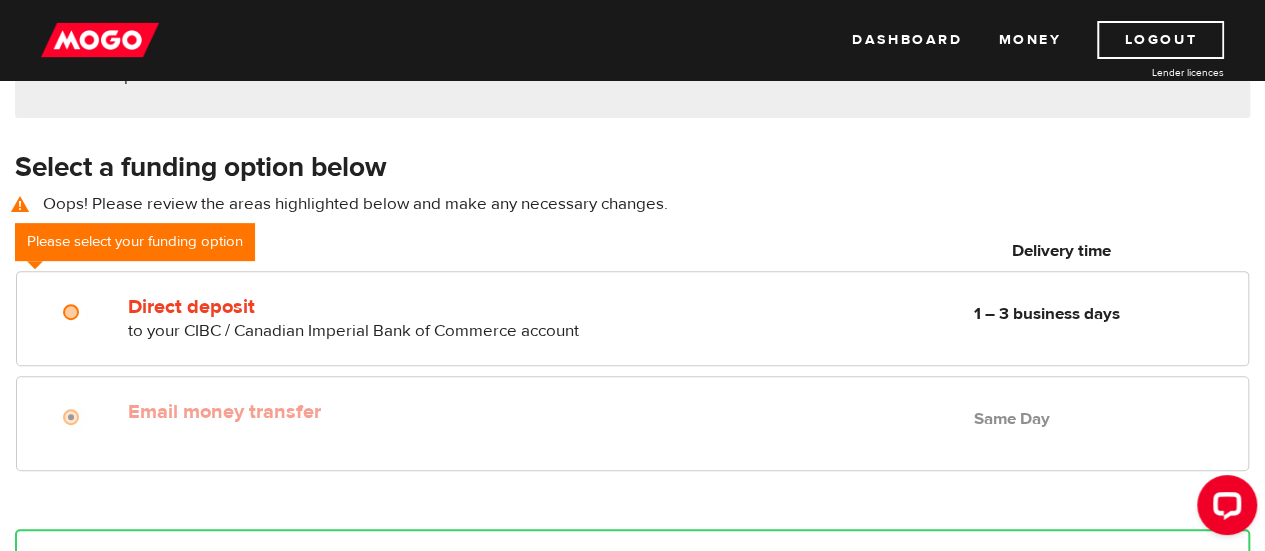 click on "Email money transfer" at bounding box center [355, 412] 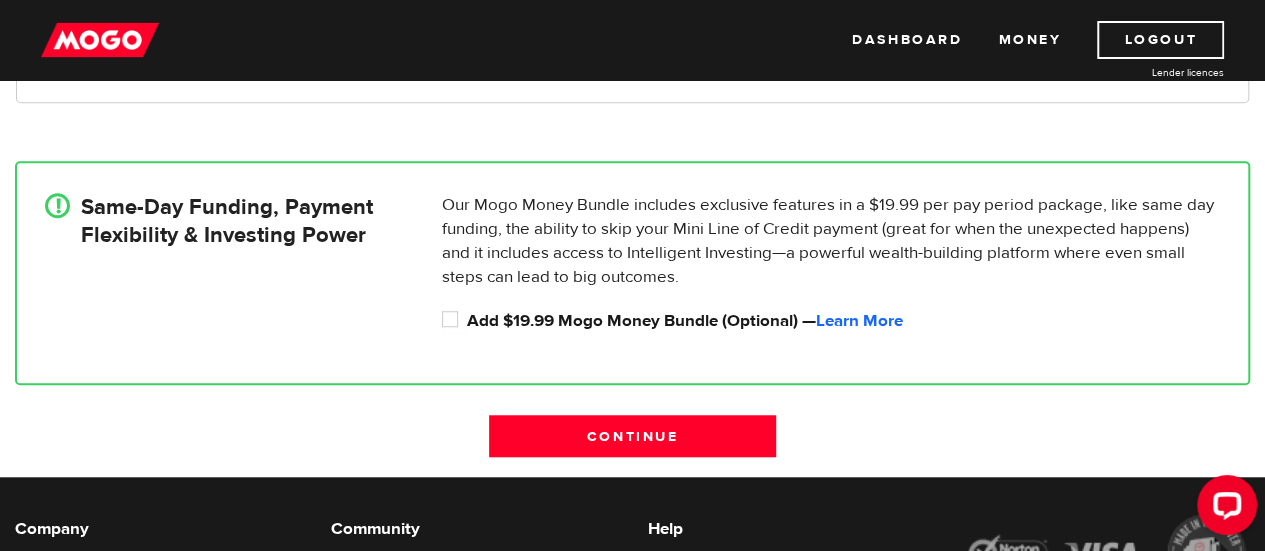 scroll, scrollTop: 678, scrollLeft: 0, axis: vertical 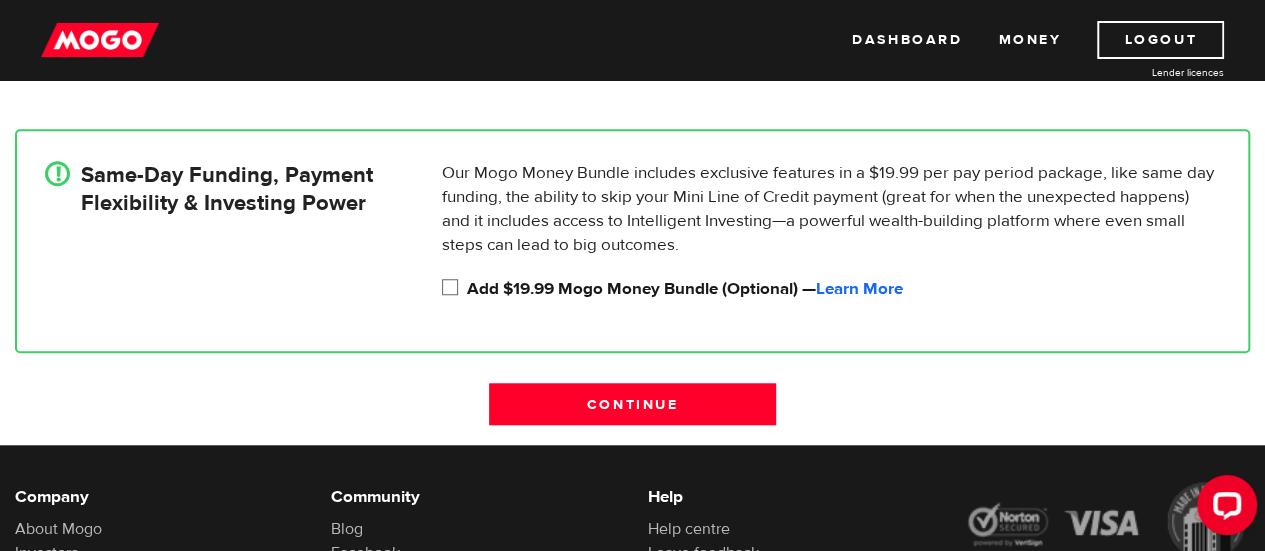 click on "Add $19.99 Mogo Money Bundle (Optional) —  Learn More" at bounding box center (454, 289) 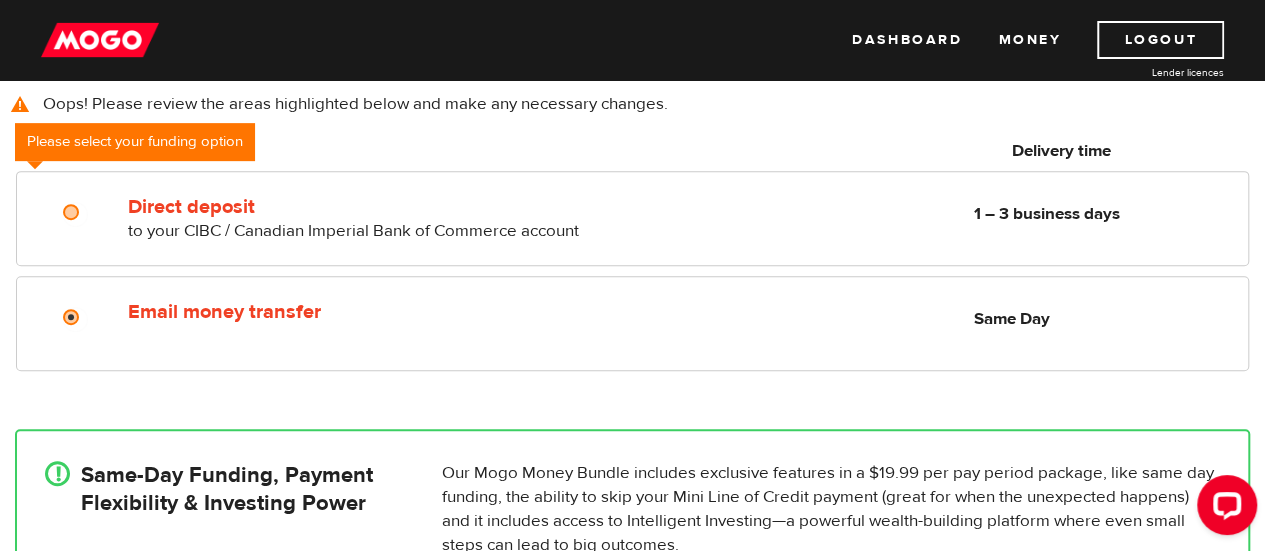 scroll, scrollTop: 278, scrollLeft: 0, axis: vertical 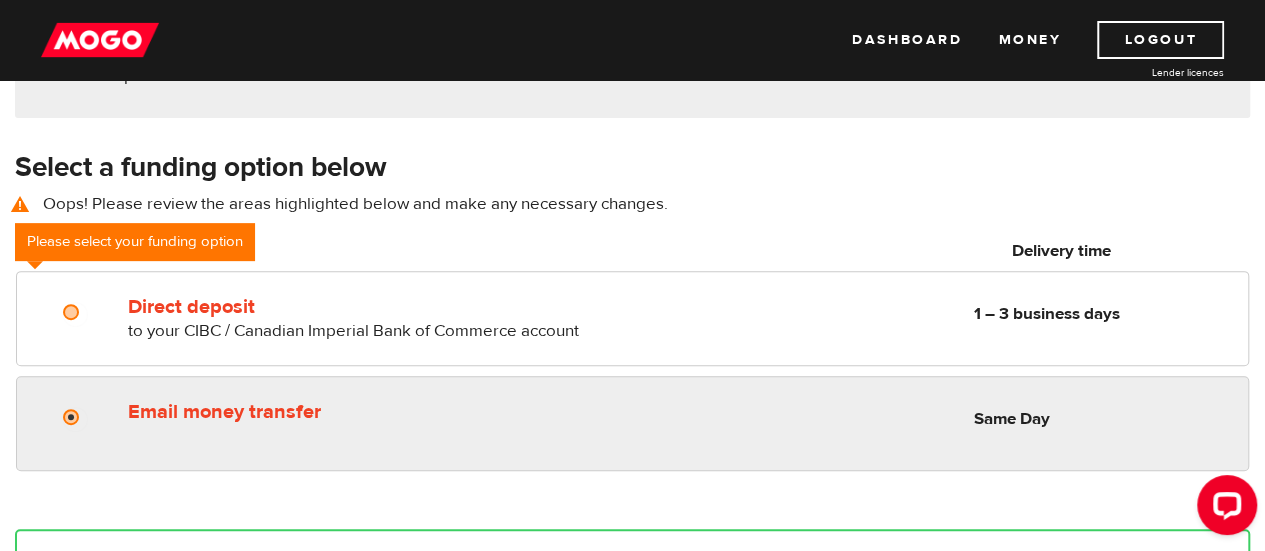 radio on "true" 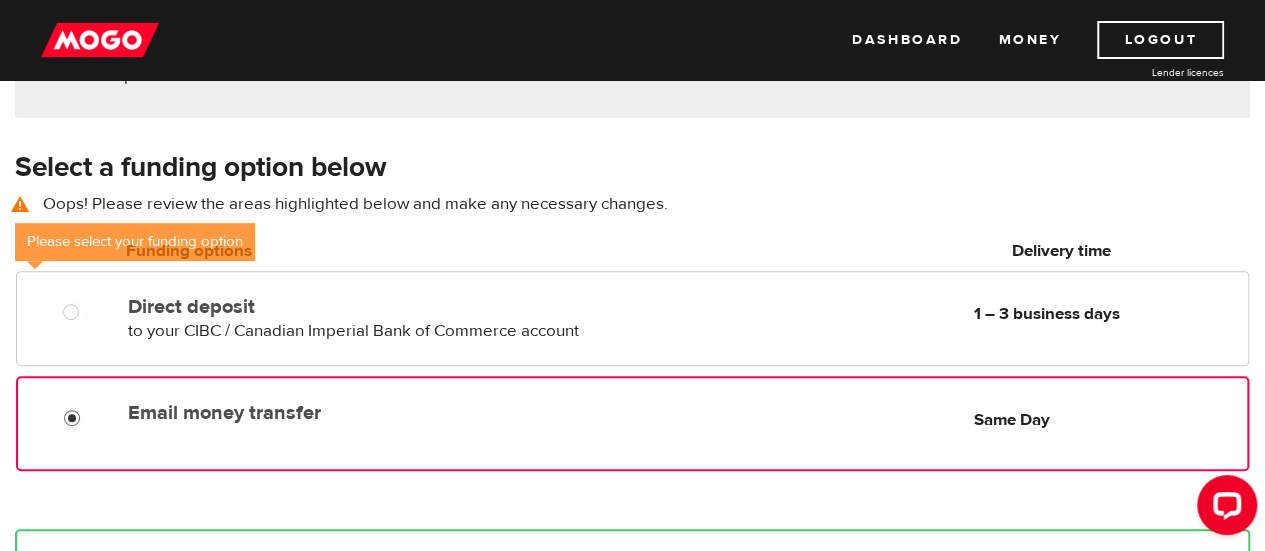 click at bounding box center [91, 420] 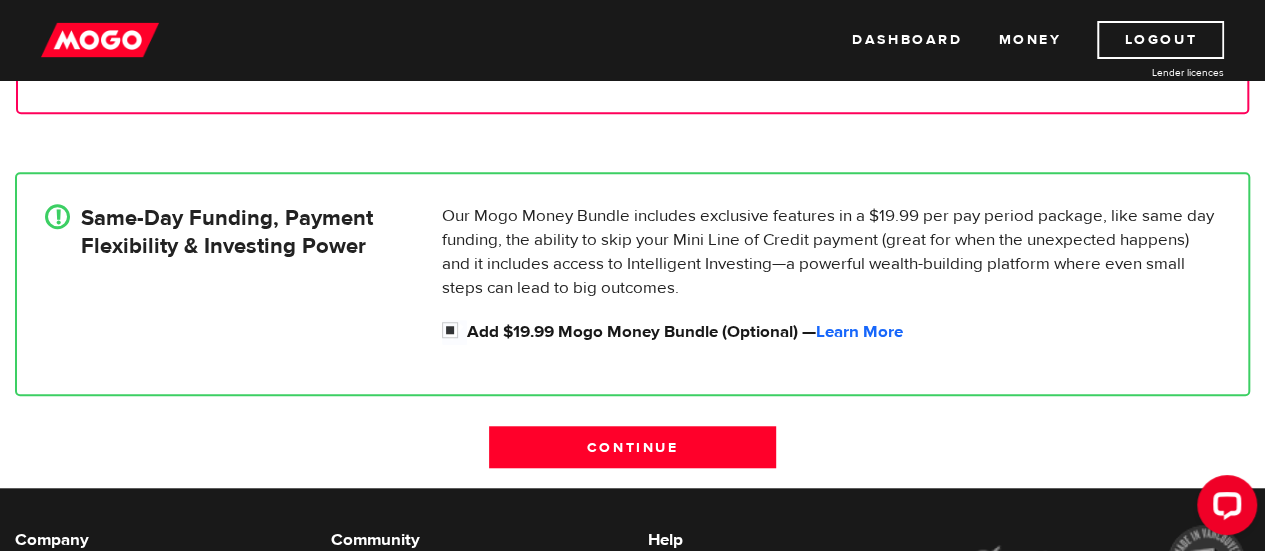 scroll, scrollTop: 678, scrollLeft: 0, axis: vertical 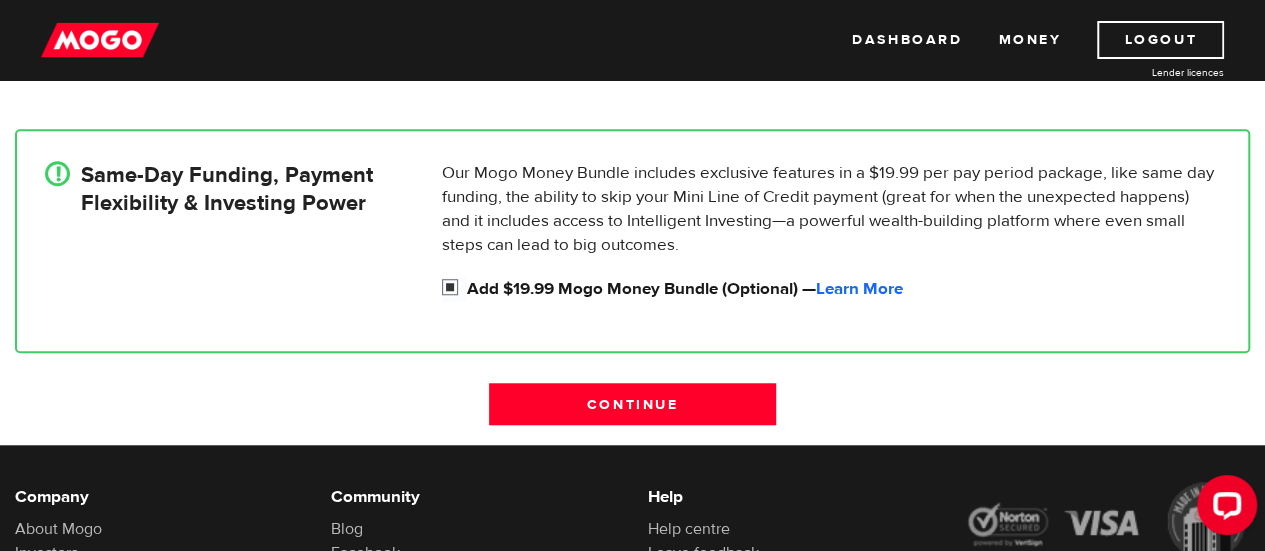 click on "Add $19.99 Mogo Money Bundle (Optional) —  Learn More" at bounding box center (454, 289) 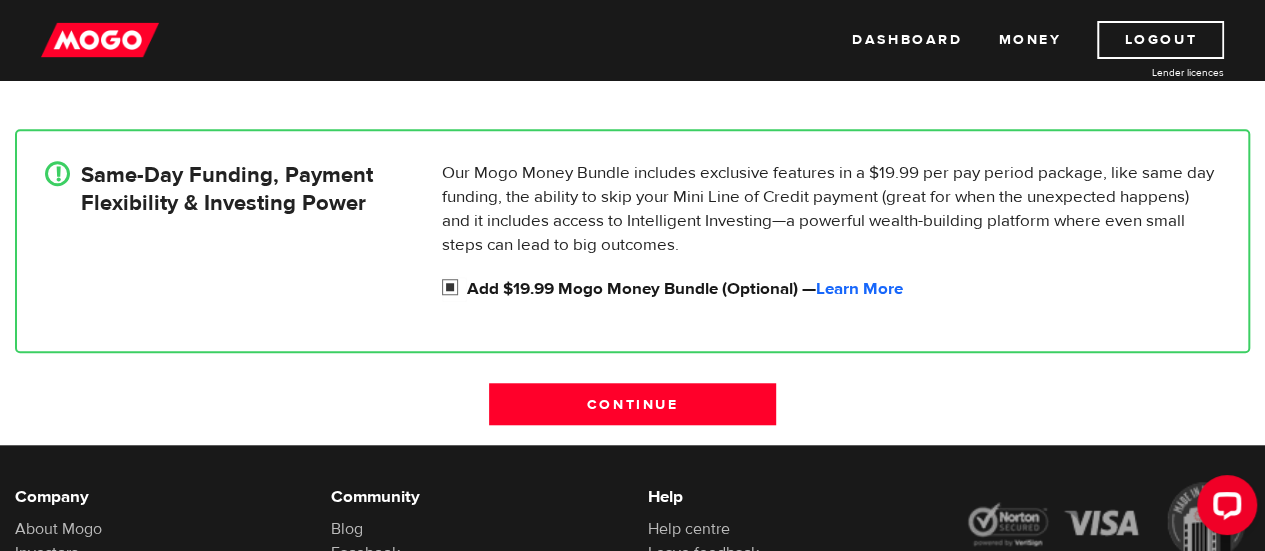 radio on "false" 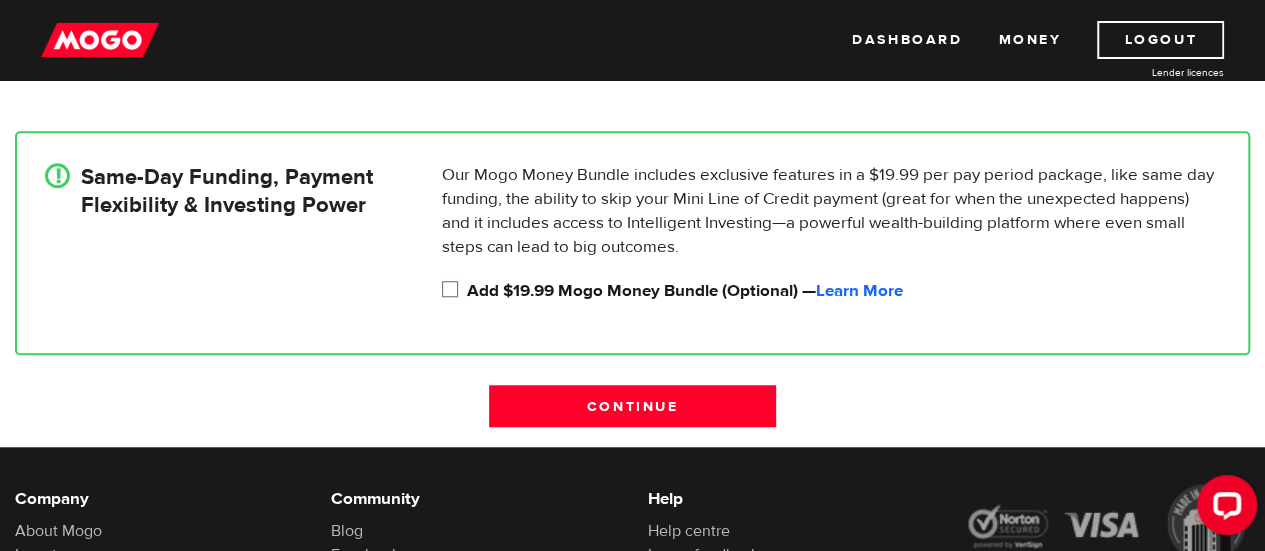 click on "! Same-Day Funding, Payment Flexibility & Investing Power Our Mogo Money Bundle includes exclusive features in a $19.99 per pay period package, like same day funding, the ability to skip your Mini Line of Credit payment (great for when the unexpected happens) and it includes access to Intelligent Investing—a powerful wealth-building platform where even small steps can lead to big outcomes.  Add $19.99 Mogo Money Bundle (Optional) —  Learn More" at bounding box center (632, 243) 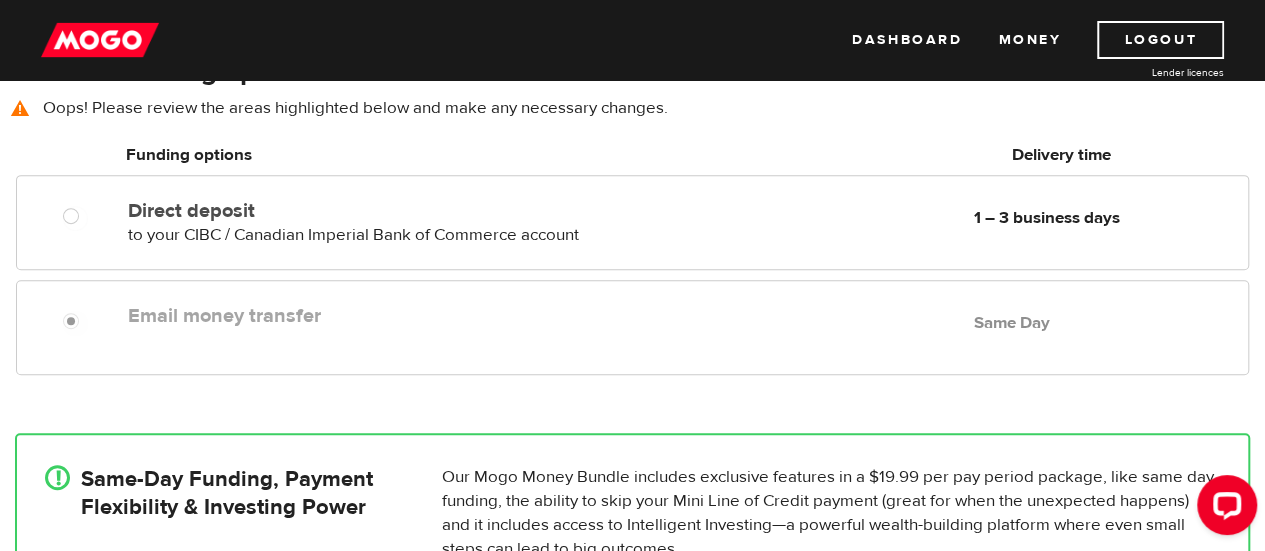 scroll, scrollTop: 376, scrollLeft: 0, axis: vertical 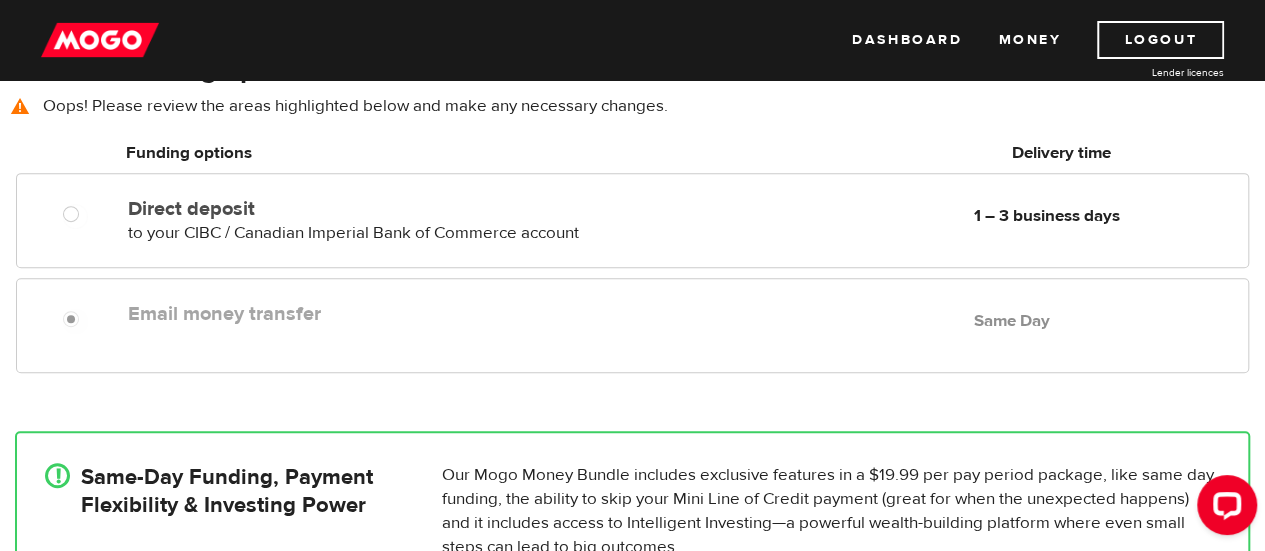 click on "Email money transfer Delivery in  Same Day Same Day" at bounding box center (632, 325) 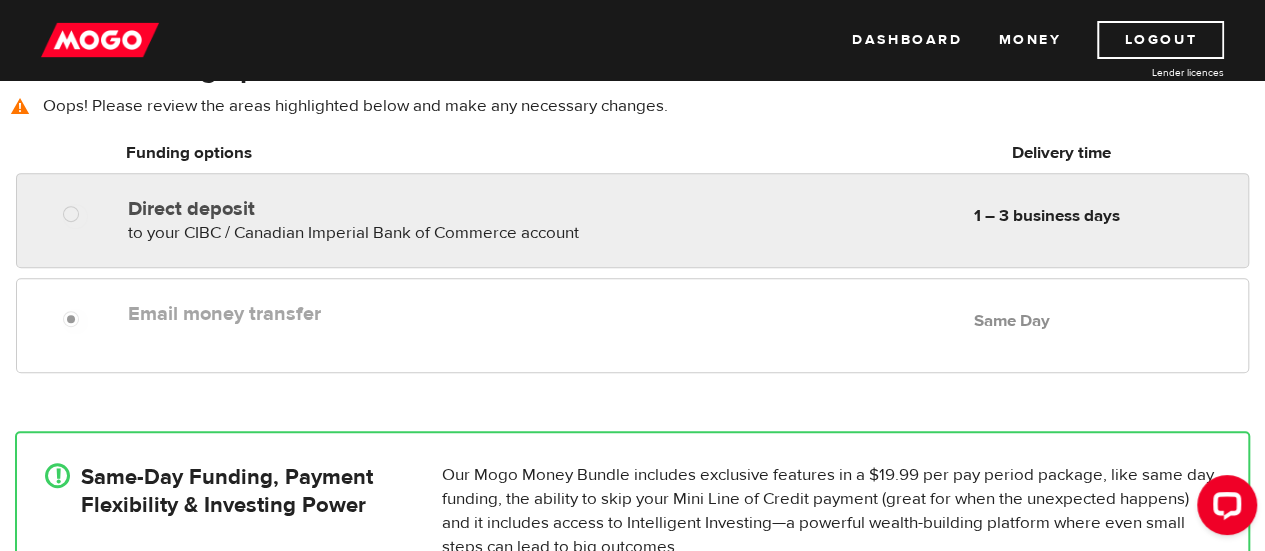 radio on "true" 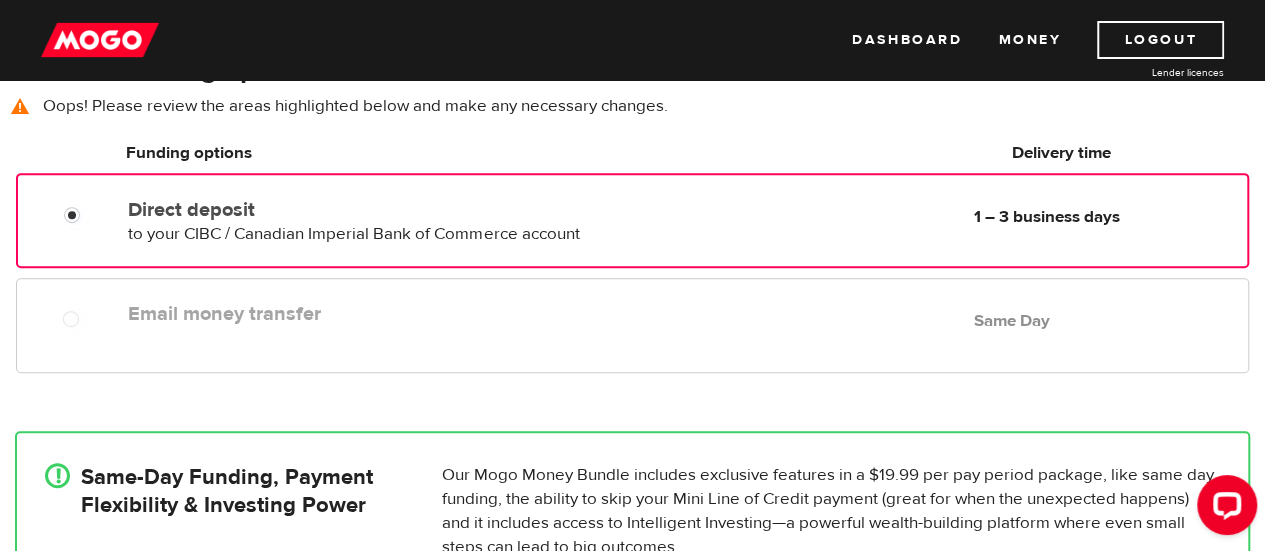 click on "Direct deposit to your CIBC / Canadian Imperial Bank of Commerce account Delivery in  1 – 3 business days" at bounding box center [354, 218] 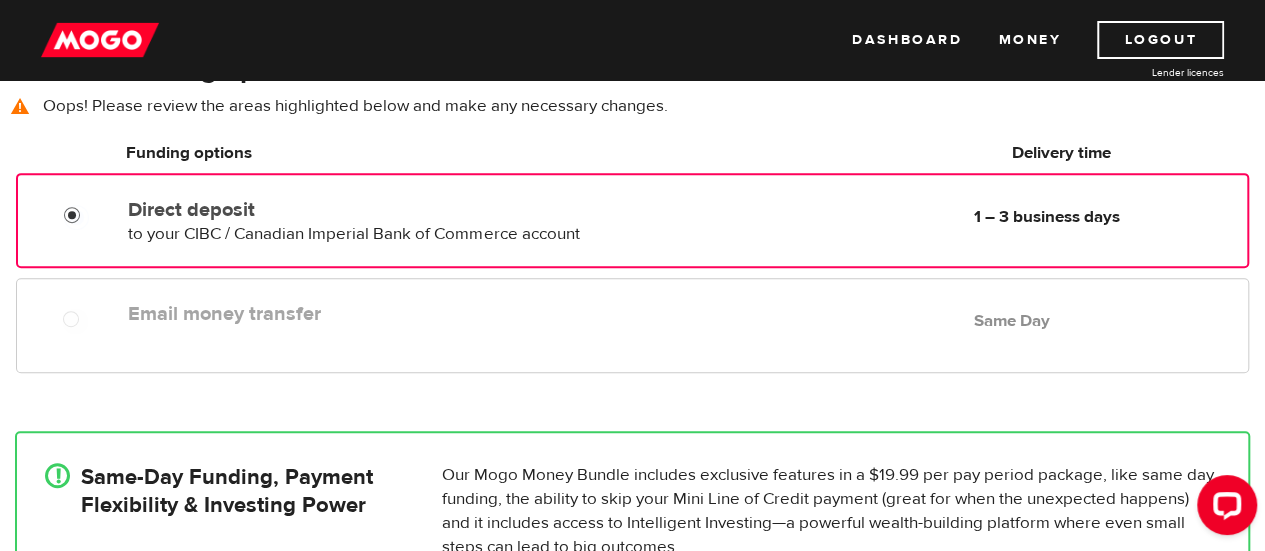 click on "Direct deposit" at bounding box center (76, 217) 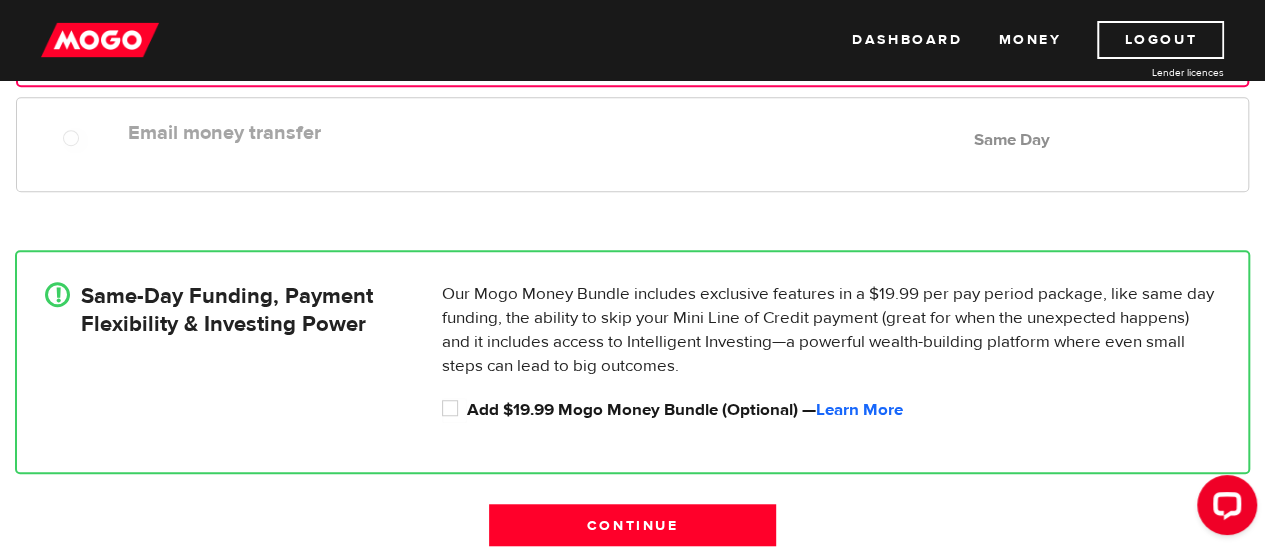 scroll, scrollTop: 576, scrollLeft: 0, axis: vertical 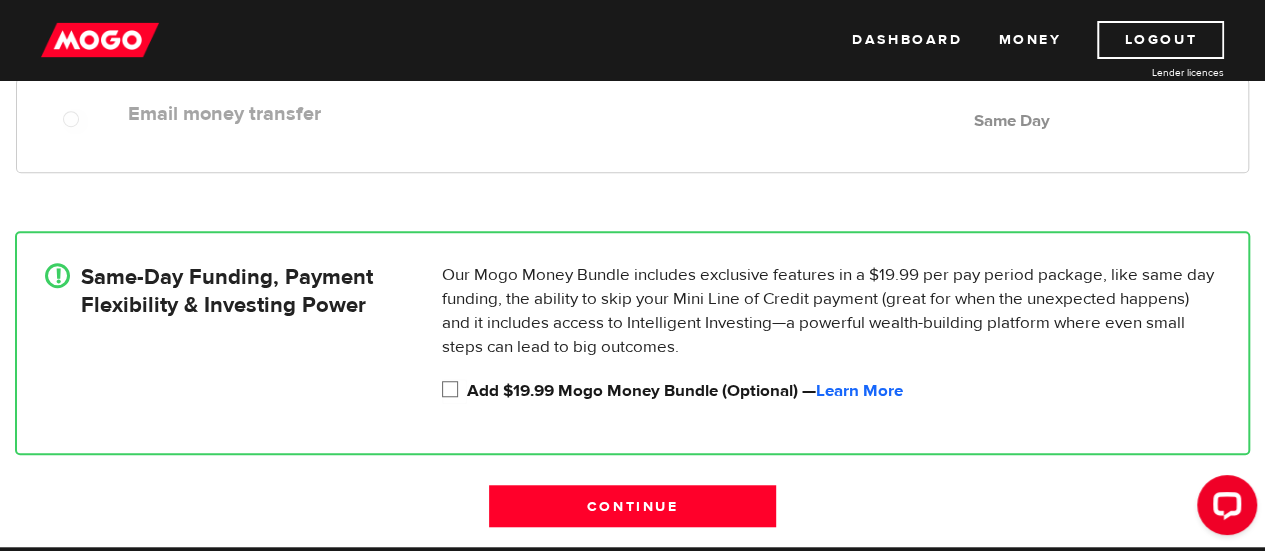click on "Add $19.99 Mogo Money Bundle (Optional) —  Learn More" at bounding box center [454, 391] 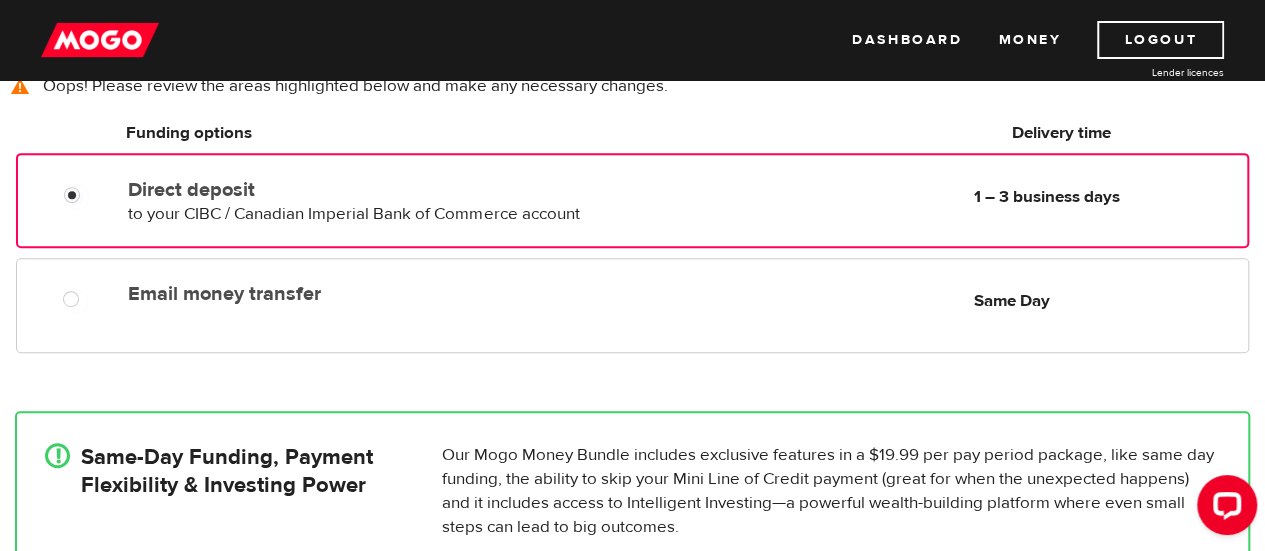 scroll, scrollTop: 376, scrollLeft: 0, axis: vertical 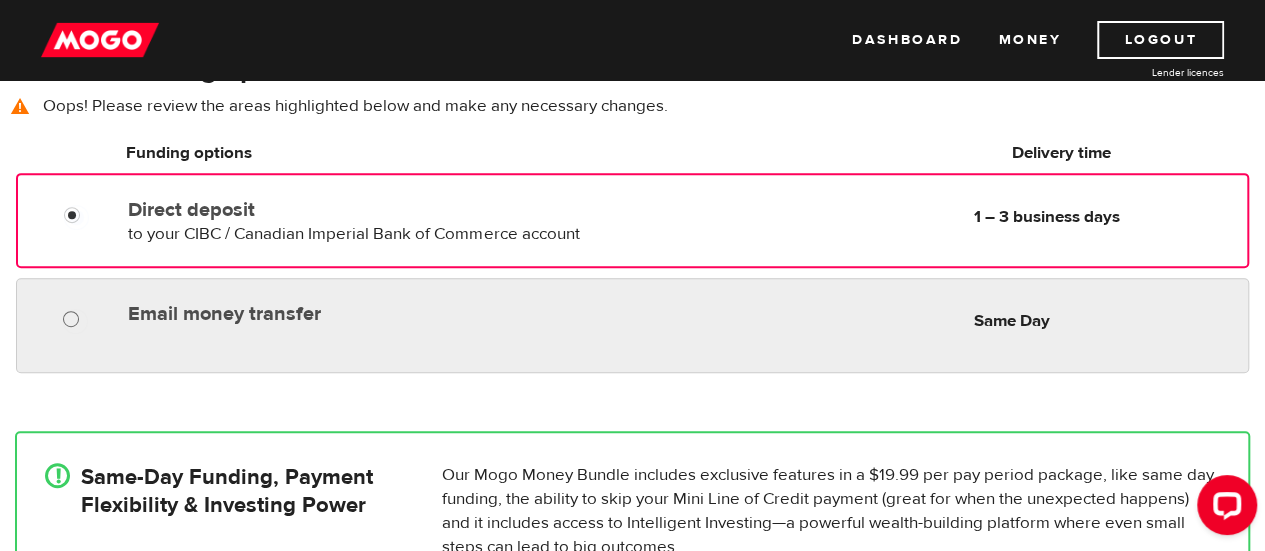 radio on "true" 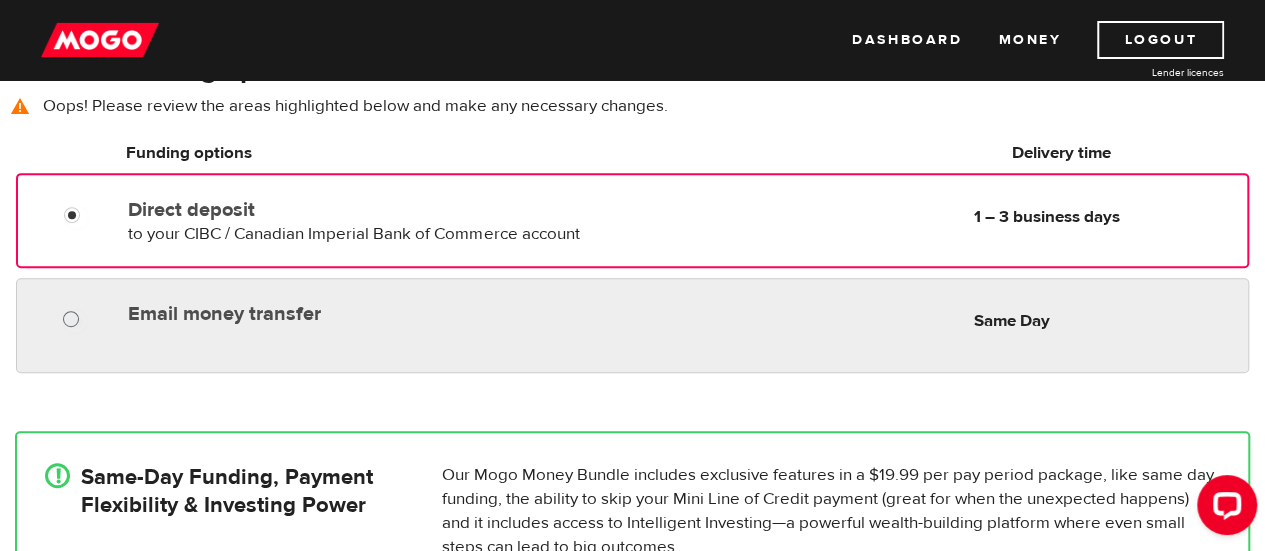 click on "Email money transfer Delivery in  Same Day Same Day" at bounding box center [632, 325] 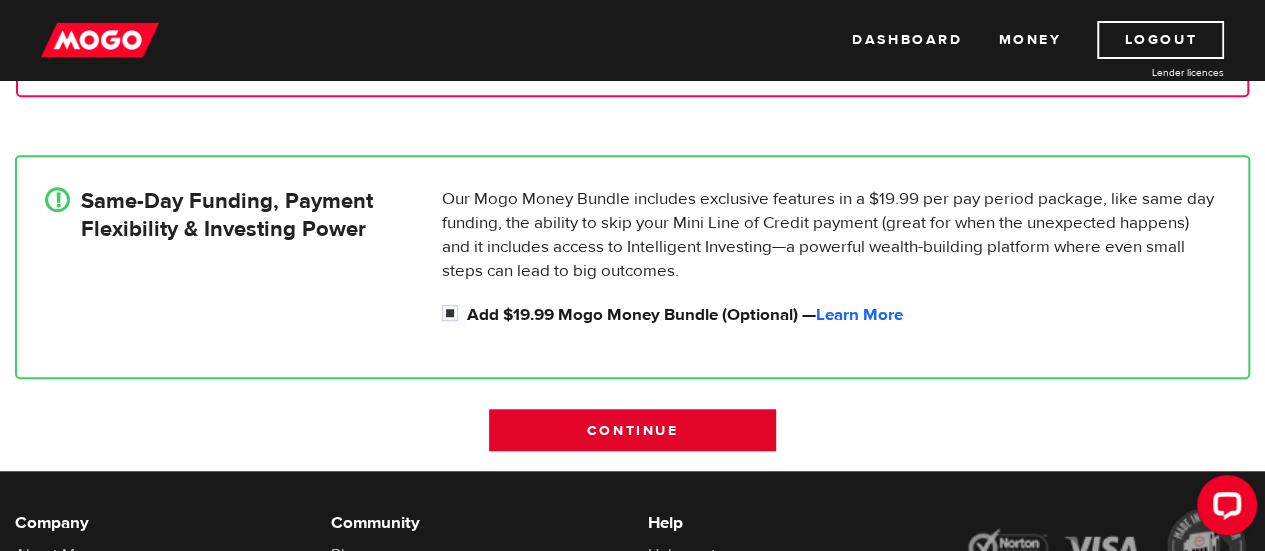 scroll, scrollTop: 676, scrollLeft: 0, axis: vertical 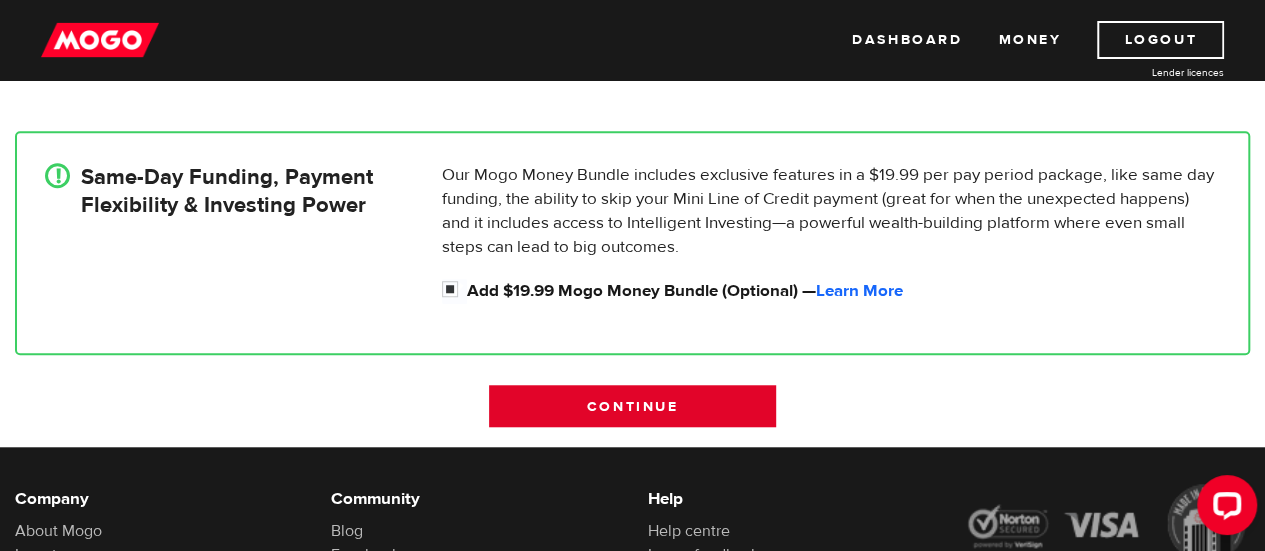 click on "Continue" at bounding box center (632, 406) 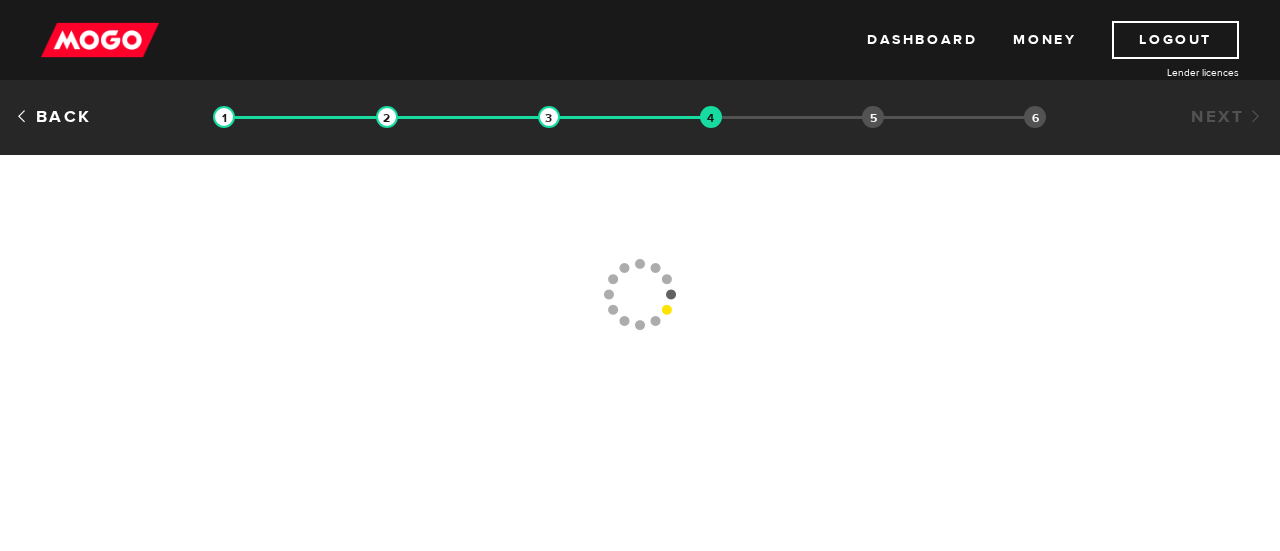 scroll, scrollTop: 0, scrollLeft: 0, axis: both 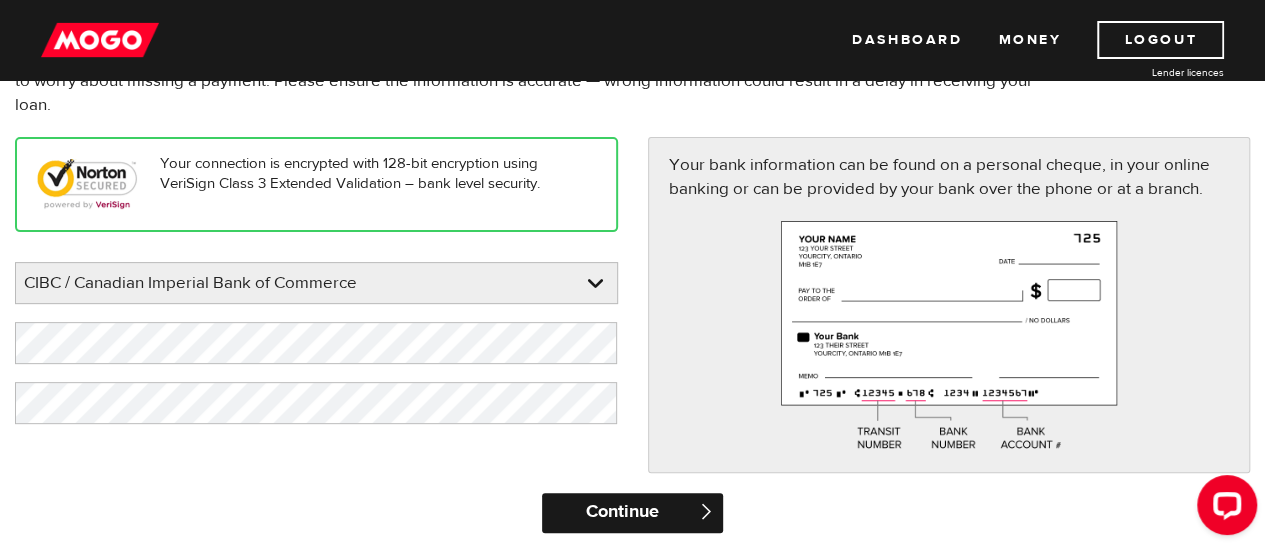 click on "Continue" at bounding box center [632, 513] 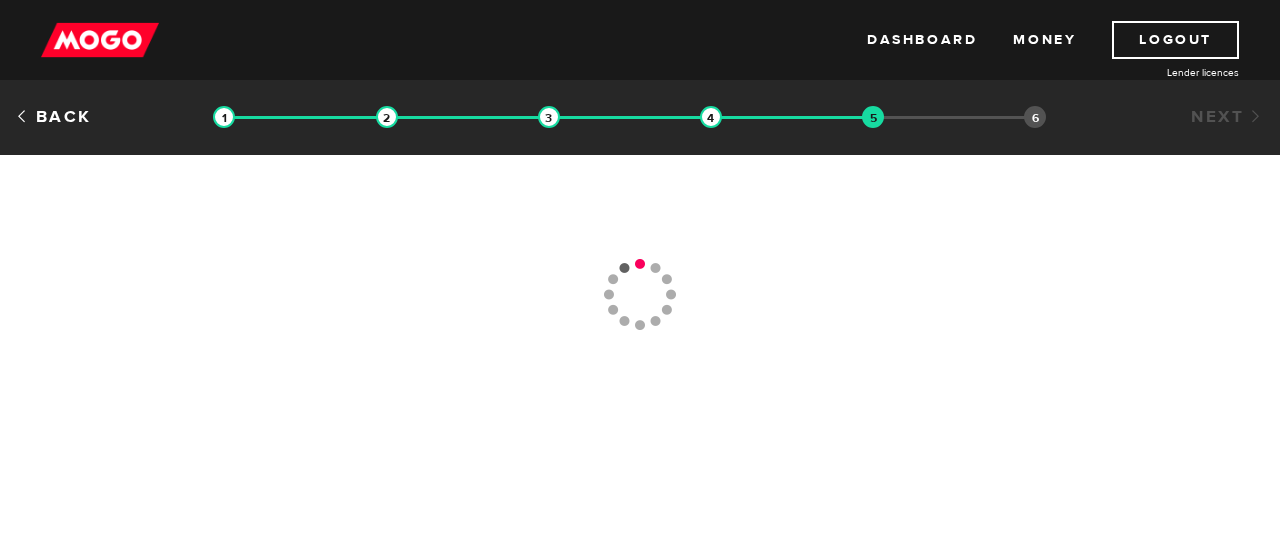 scroll, scrollTop: 0, scrollLeft: 0, axis: both 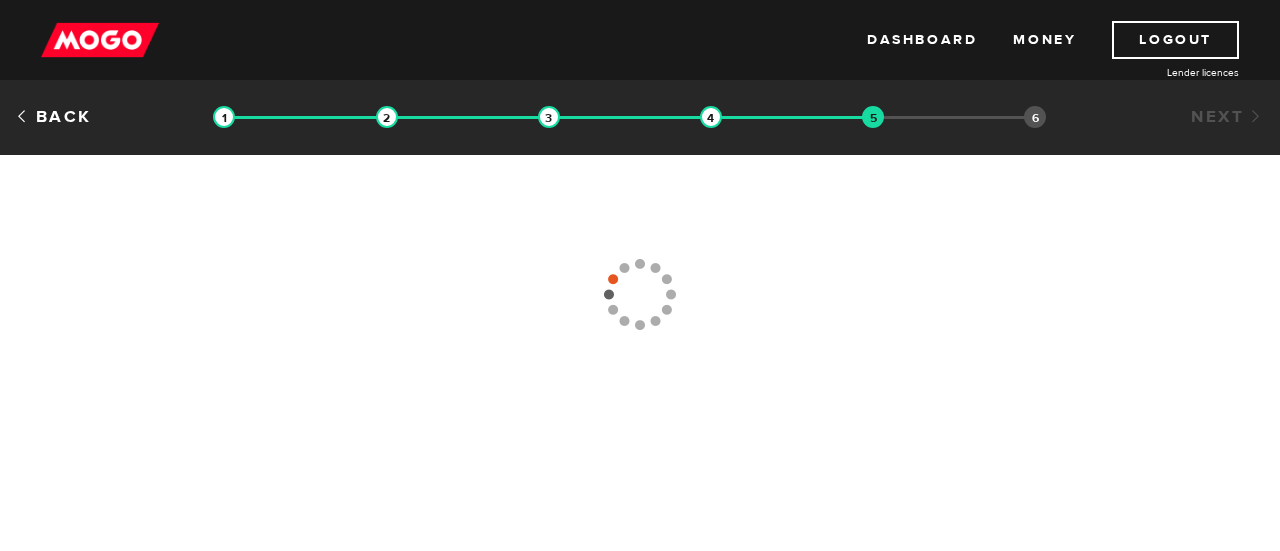 type on "[PHONE]" 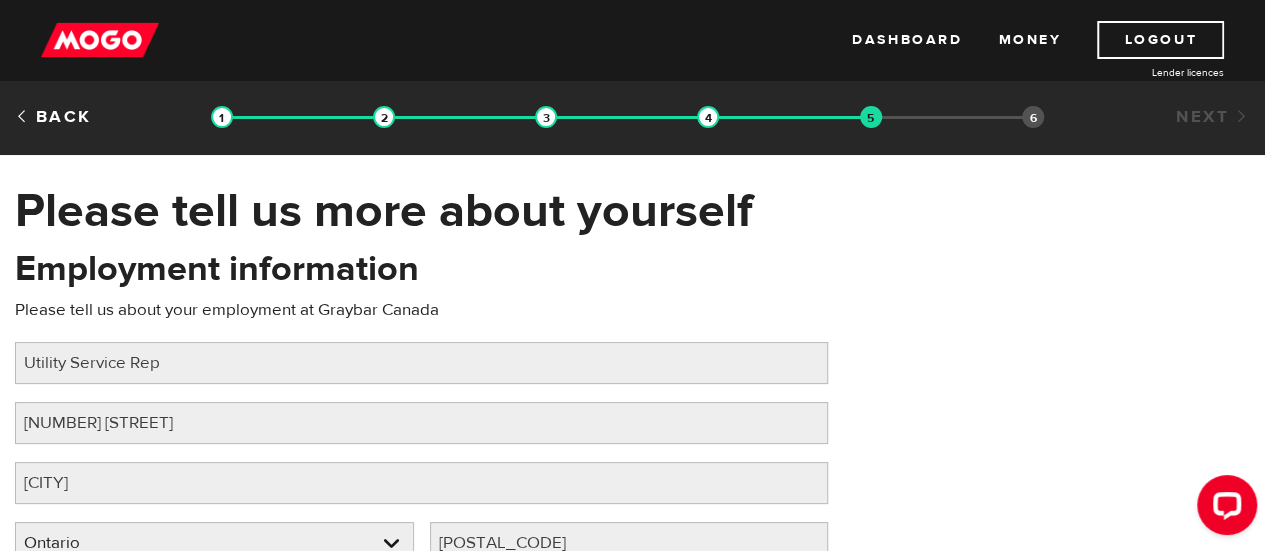scroll, scrollTop: 0, scrollLeft: 0, axis: both 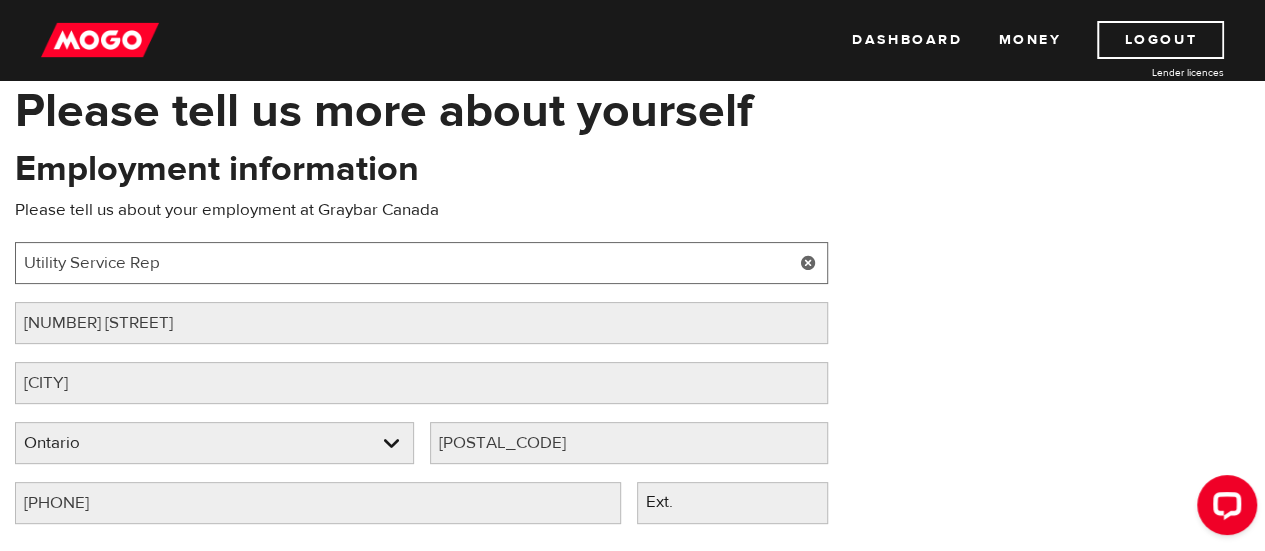 drag, startPoint x: 178, startPoint y: 249, endPoint x: 0, endPoint y: 263, distance: 178.54971 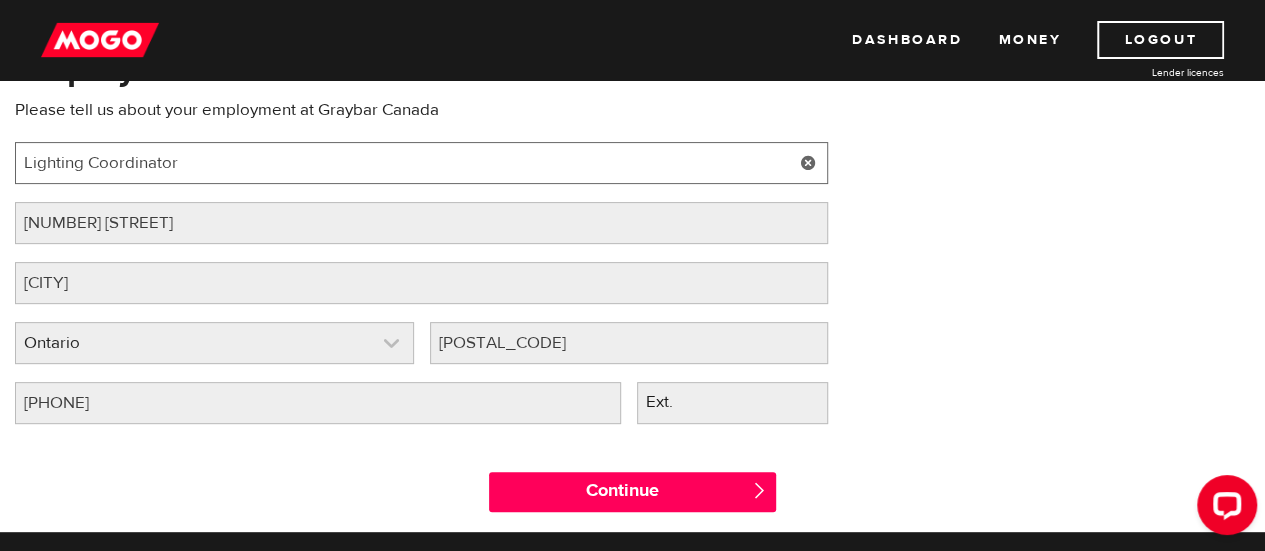 scroll, scrollTop: 100, scrollLeft: 0, axis: vertical 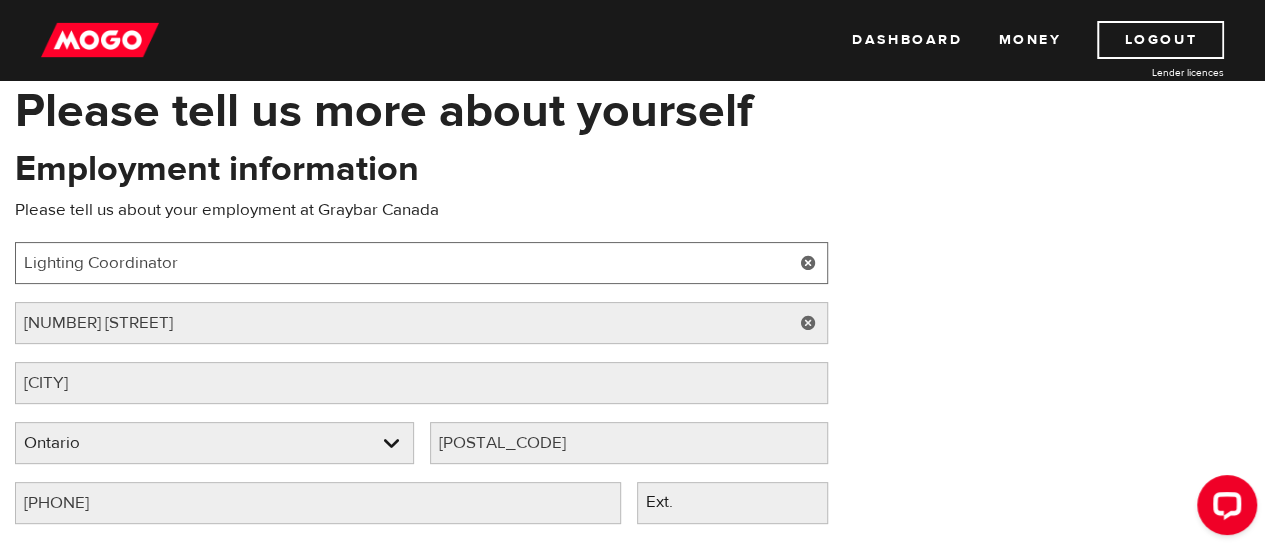 type on "Lighting Coordinator" 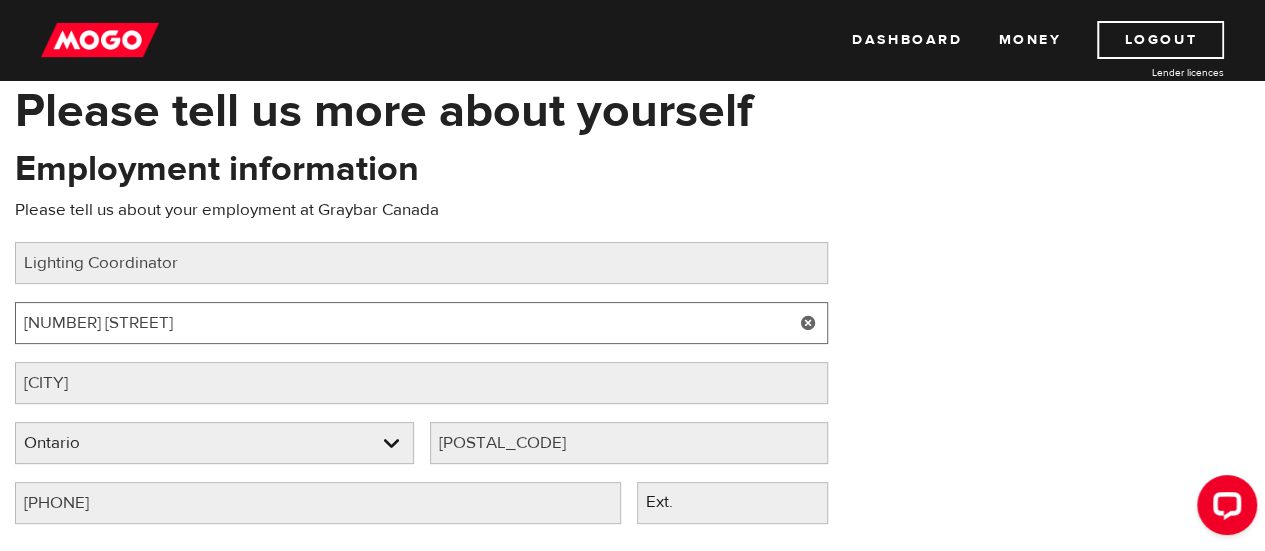 drag, startPoint x: 146, startPoint y: 321, endPoint x: 0, endPoint y: 327, distance: 146.12323 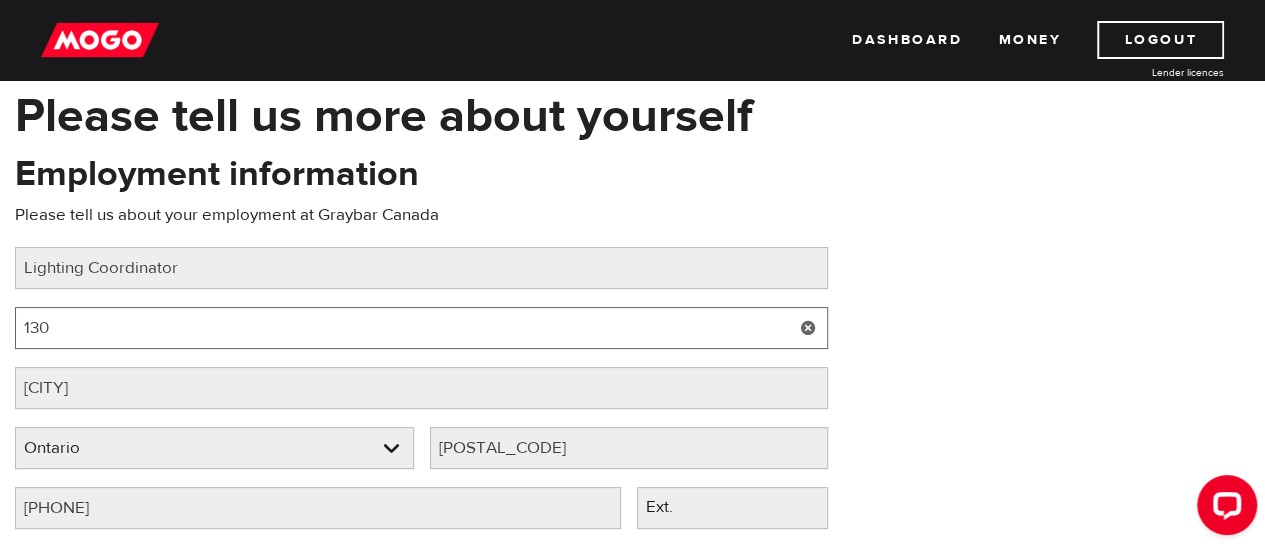 scroll, scrollTop: 94, scrollLeft: 0, axis: vertical 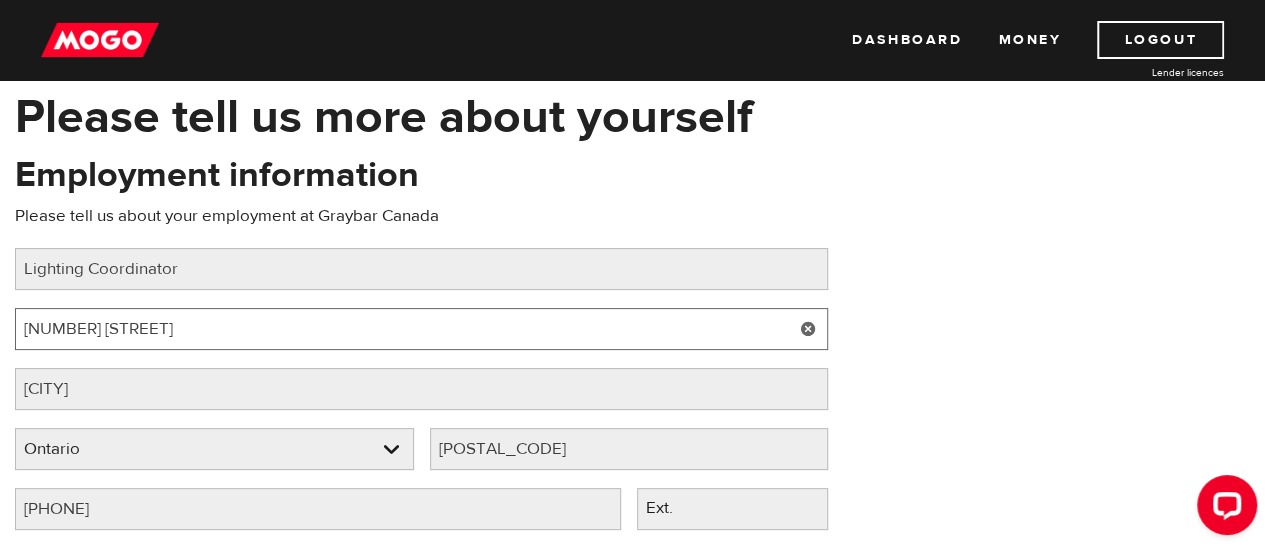 type on "130 Hayward Ave" 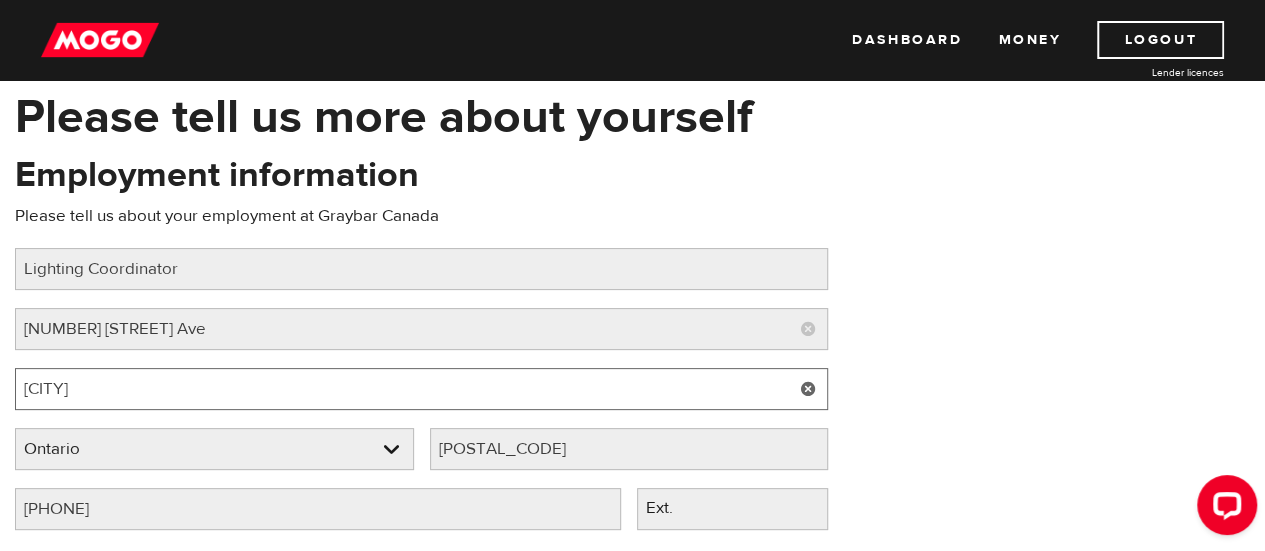 click on "Simcoe" at bounding box center (421, 389) 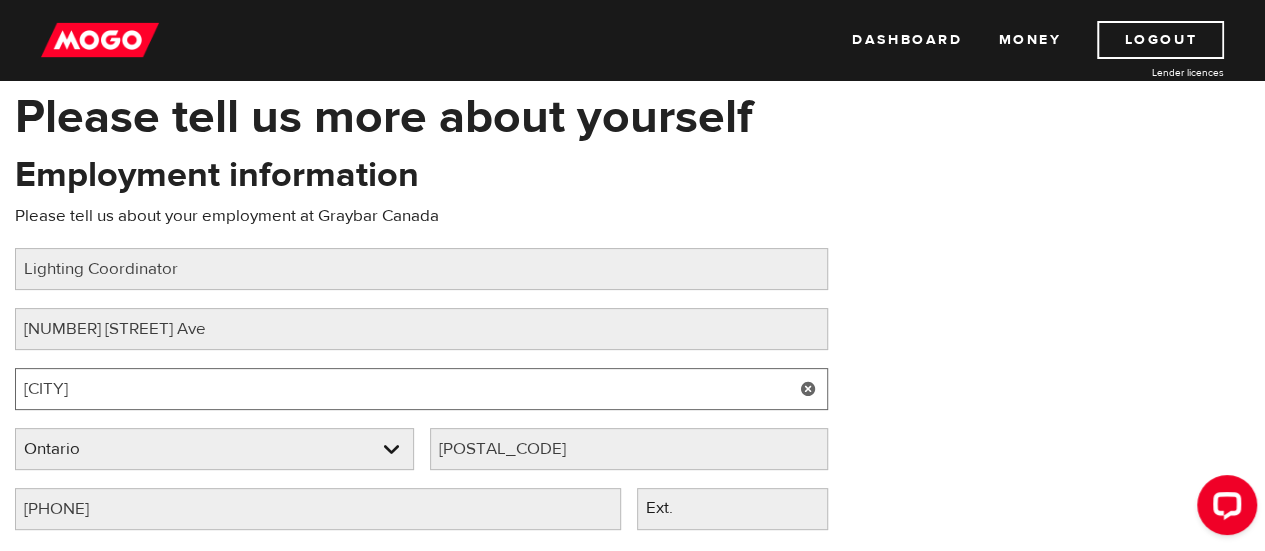 drag, startPoint x: 106, startPoint y: 396, endPoint x: 0, endPoint y: 387, distance: 106.381386 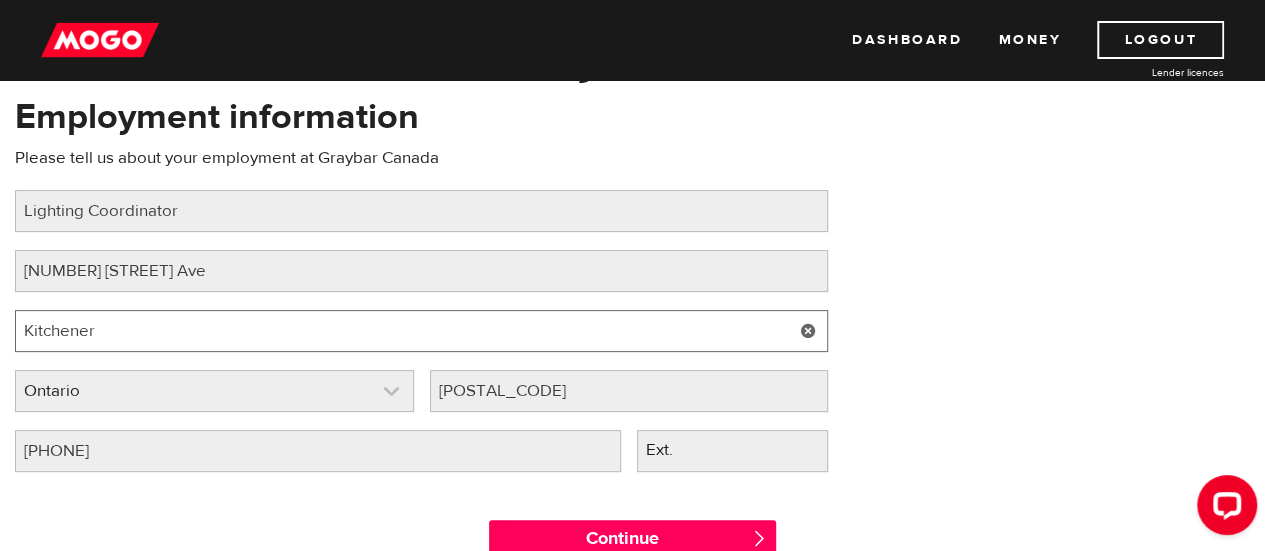 scroll, scrollTop: 194, scrollLeft: 0, axis: vertical 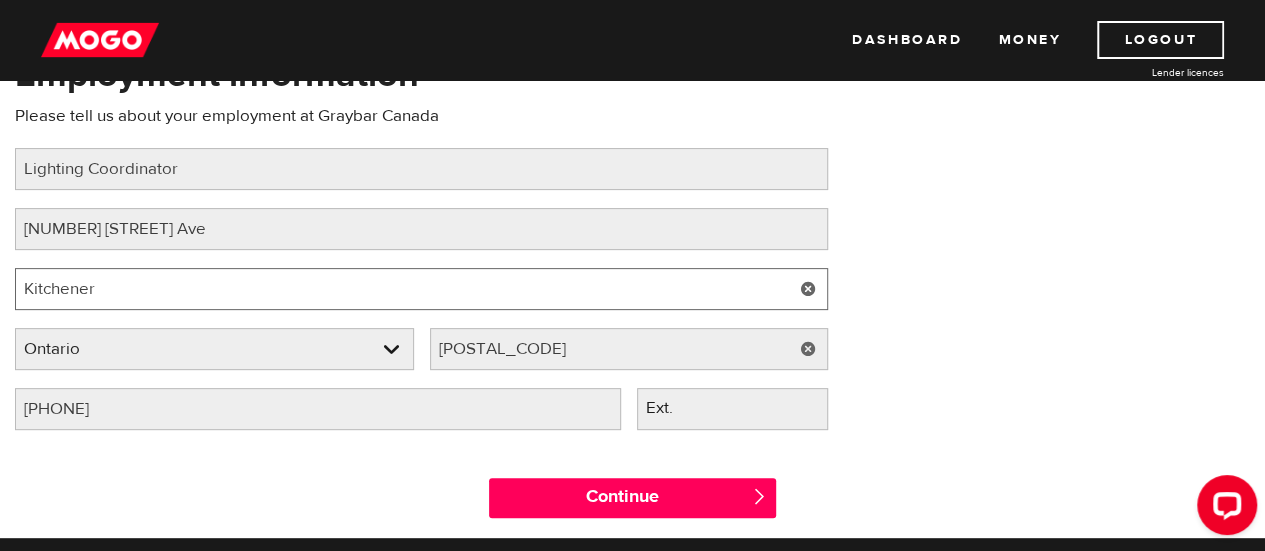 type on "Kitchener" 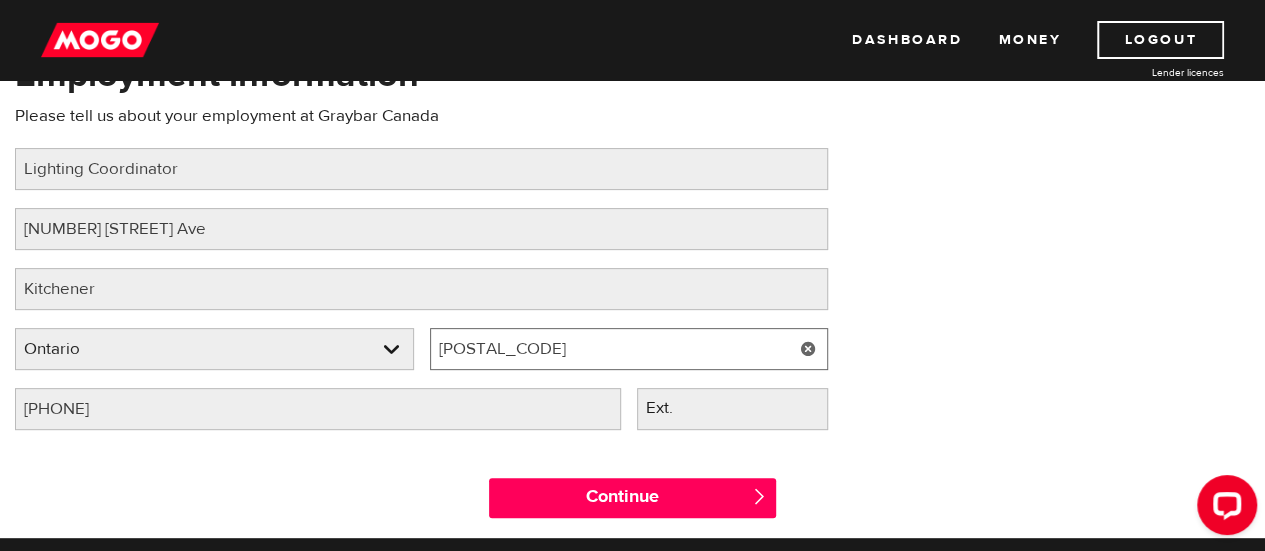 drag, startPoint x: 524, startPoint y: 349, endPoint x: 434, endPoint y: 345, distance: 90.088844 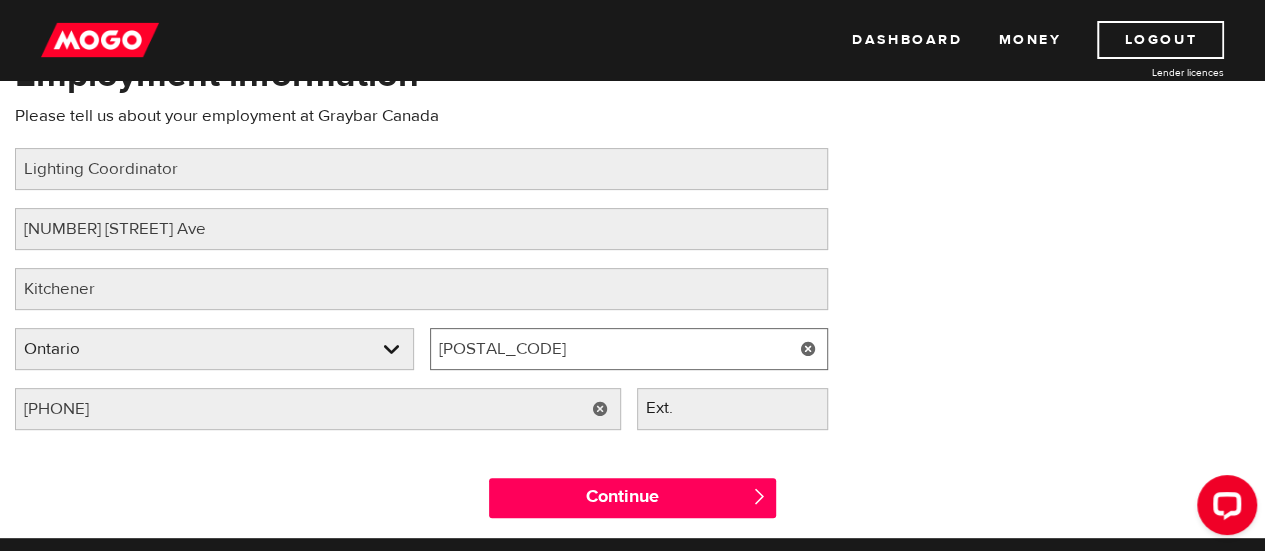 type on "N2C 2E4" 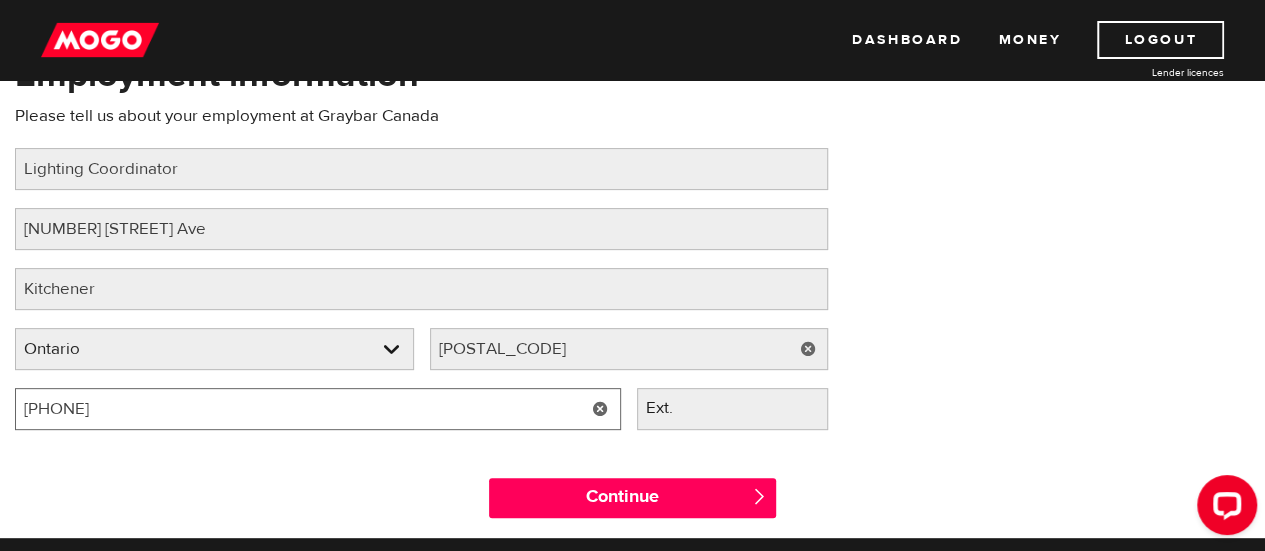 click on "(888) 352-2585" at bounding box center [318, 409] 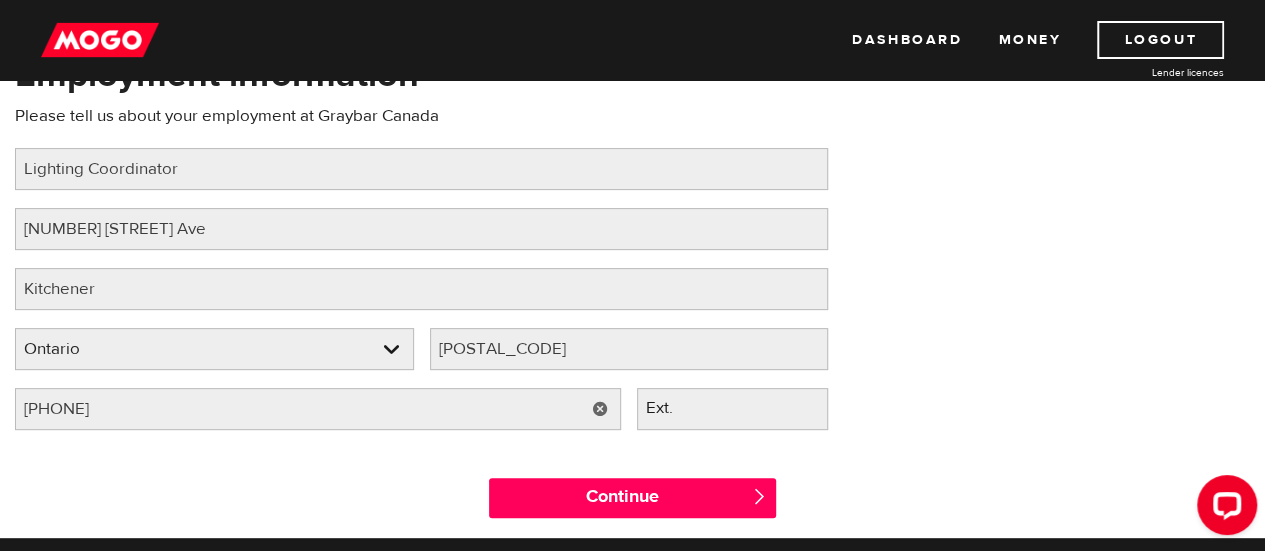 click at bounding box center [600, 409] 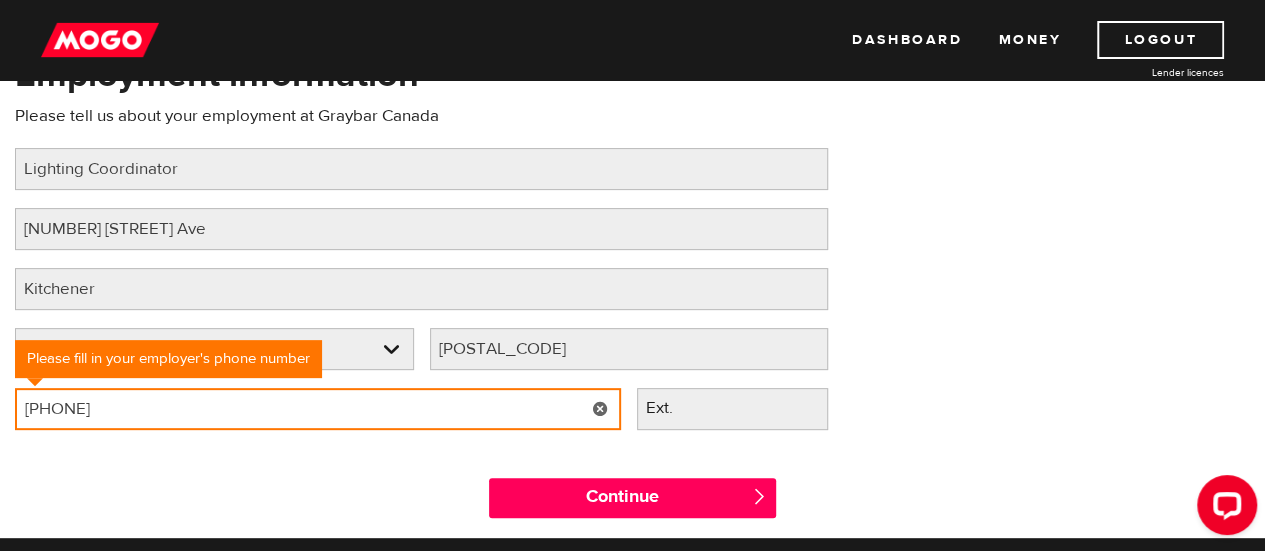 type on "(519) 569-4232" 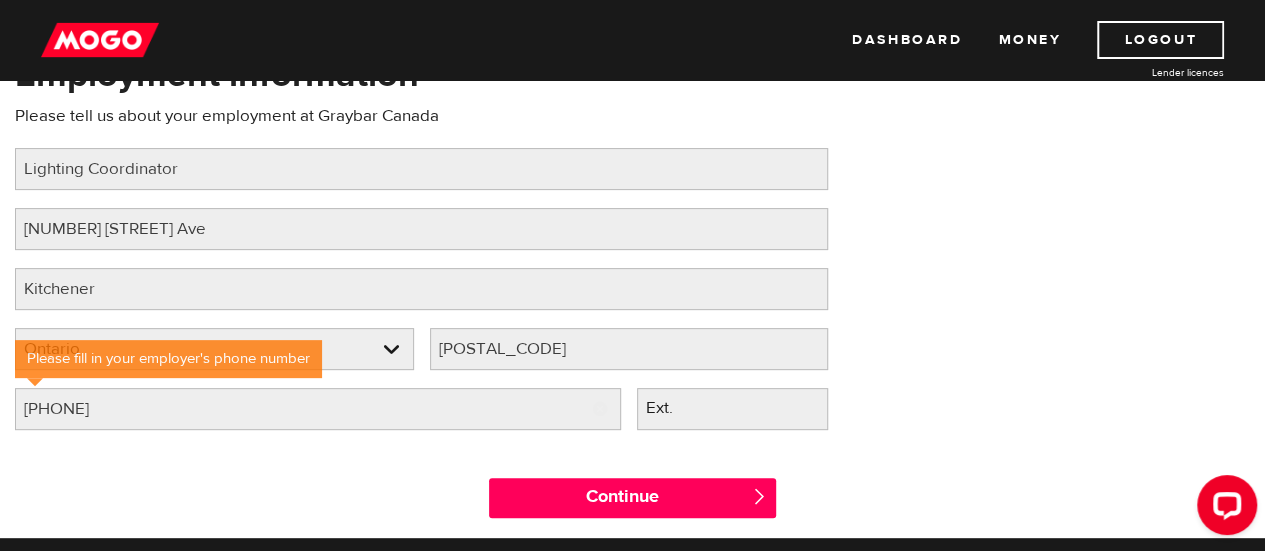 click on "Continue " at bounding box center (632, 493) 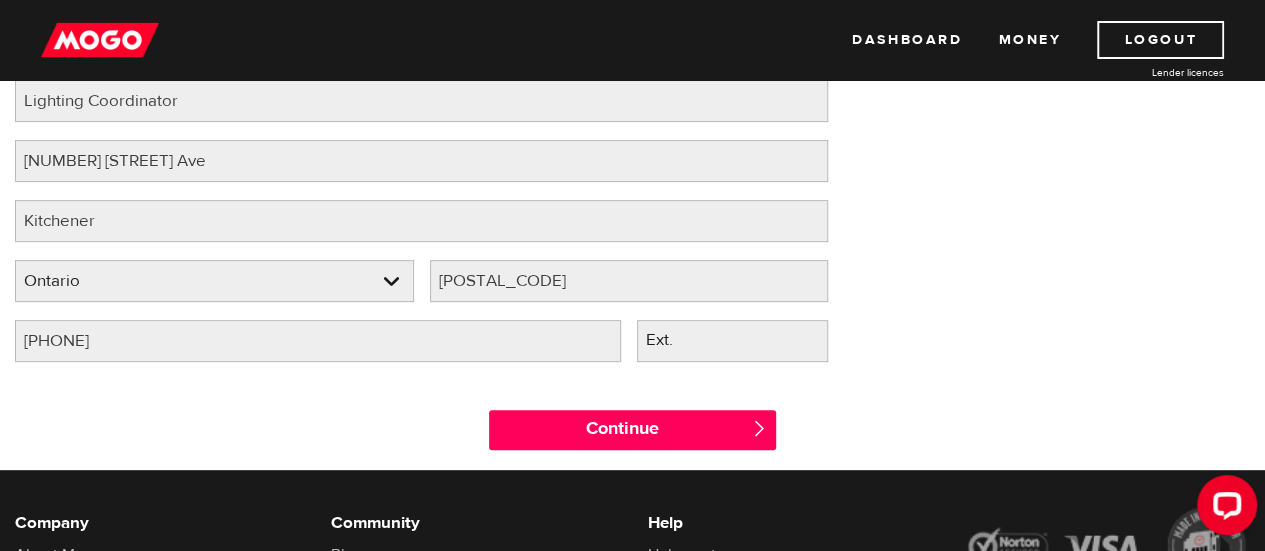 scroll, scrollTop: 294, scrollLeft: 0, axis: vertical 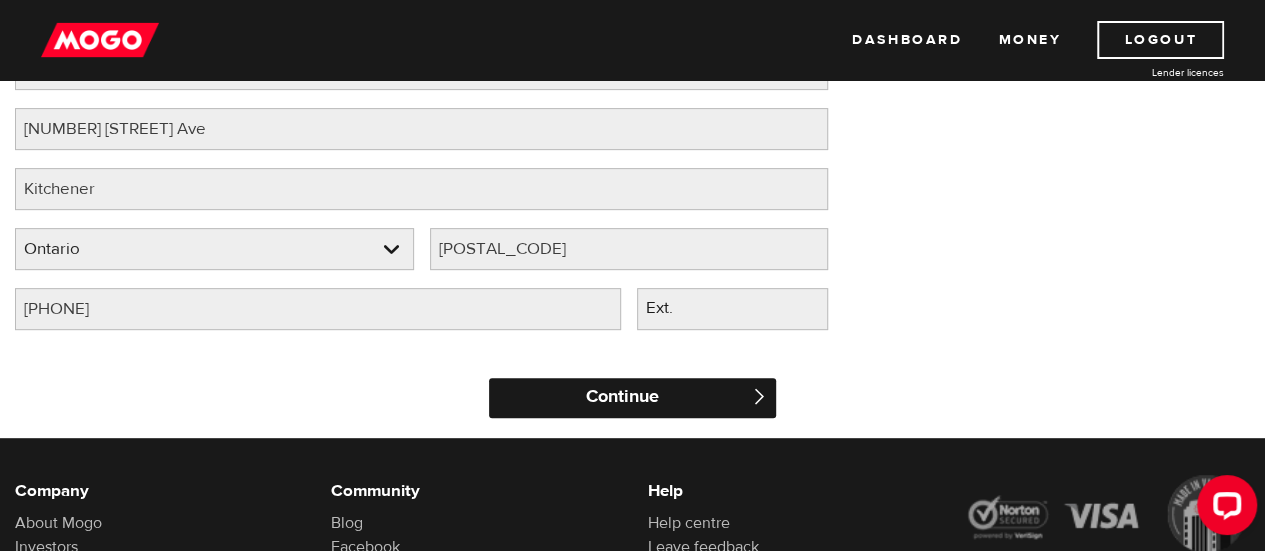 click on "Continue" at bounding box center (632, 398) 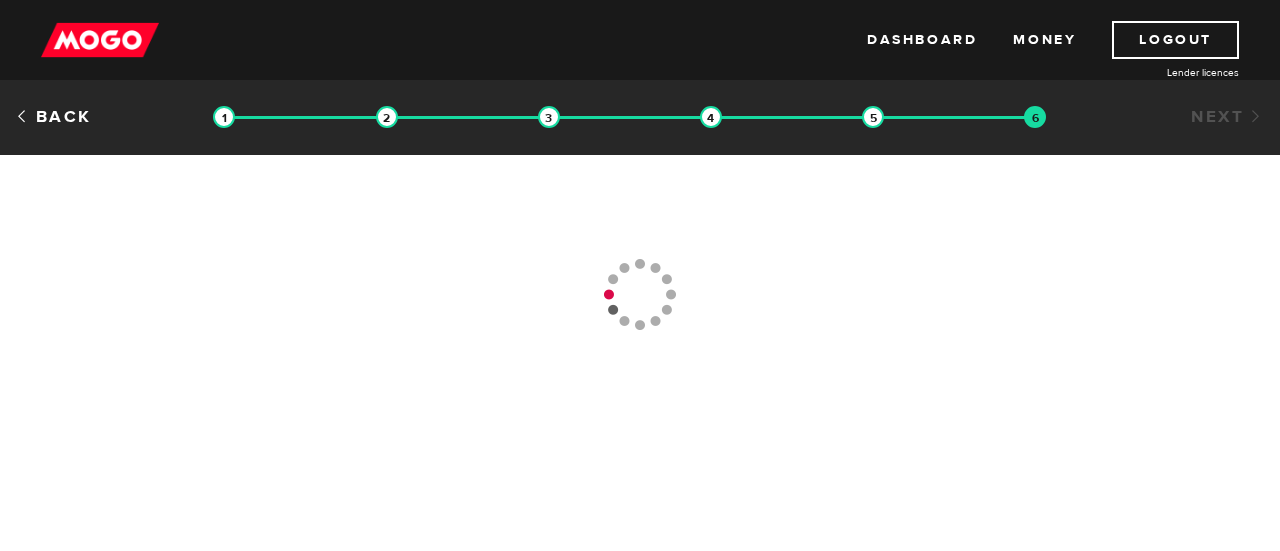 scroll, scrollTop: 0, scrollLeft: 0, axis: both 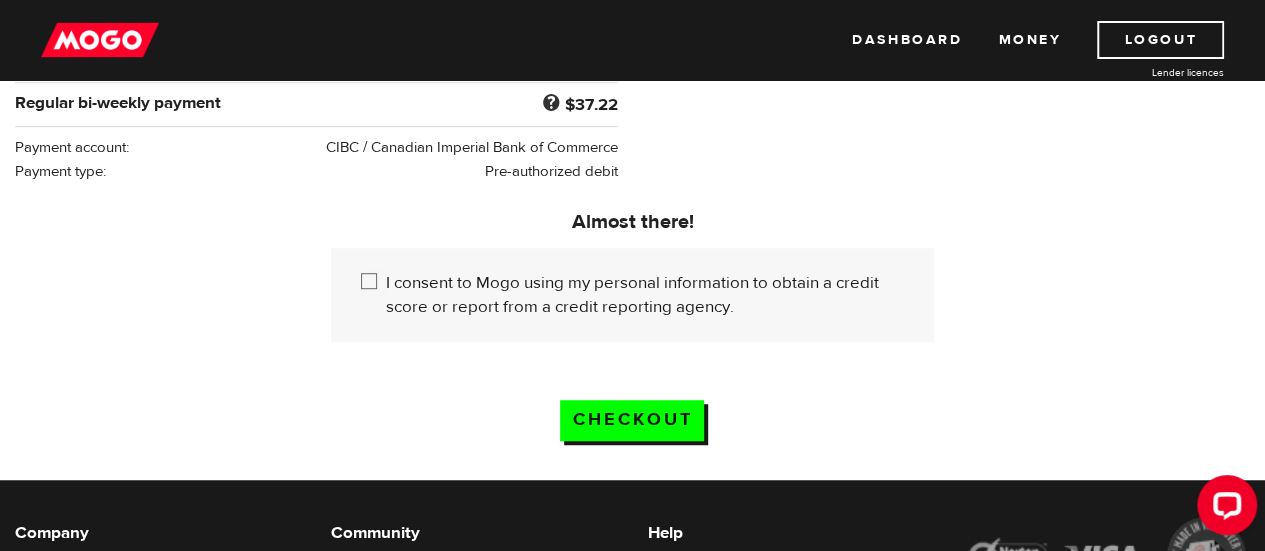 click on "I consent to Mogo using my personal information to obtain a credit score or report from a credit reporting agency." at bounding box center [373, 283] 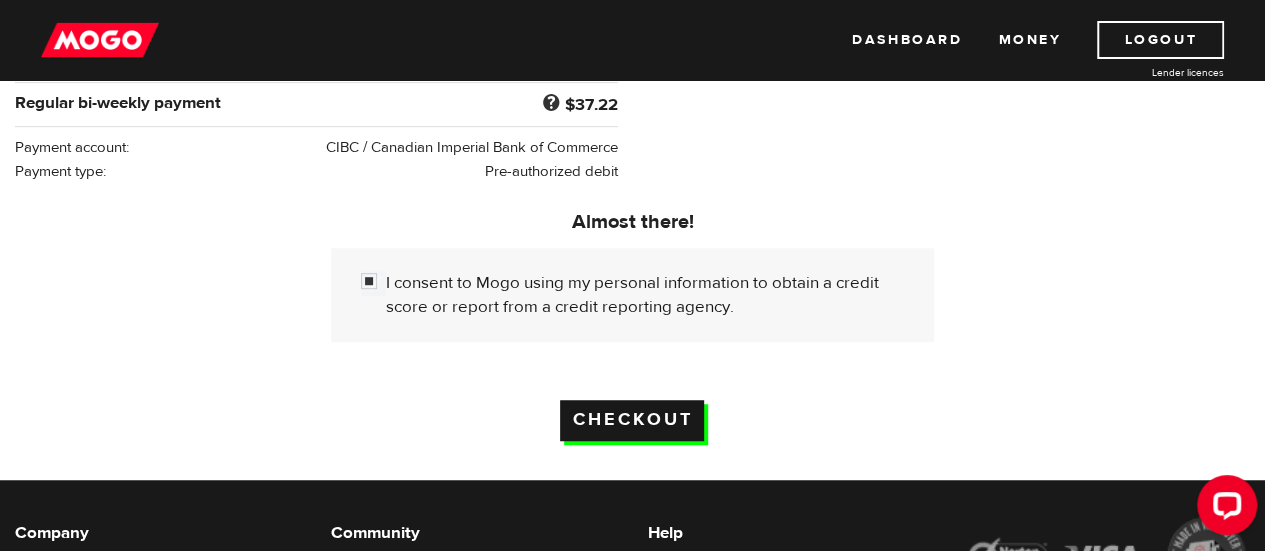 click on "Checkout" at bounding box center [632, 420] 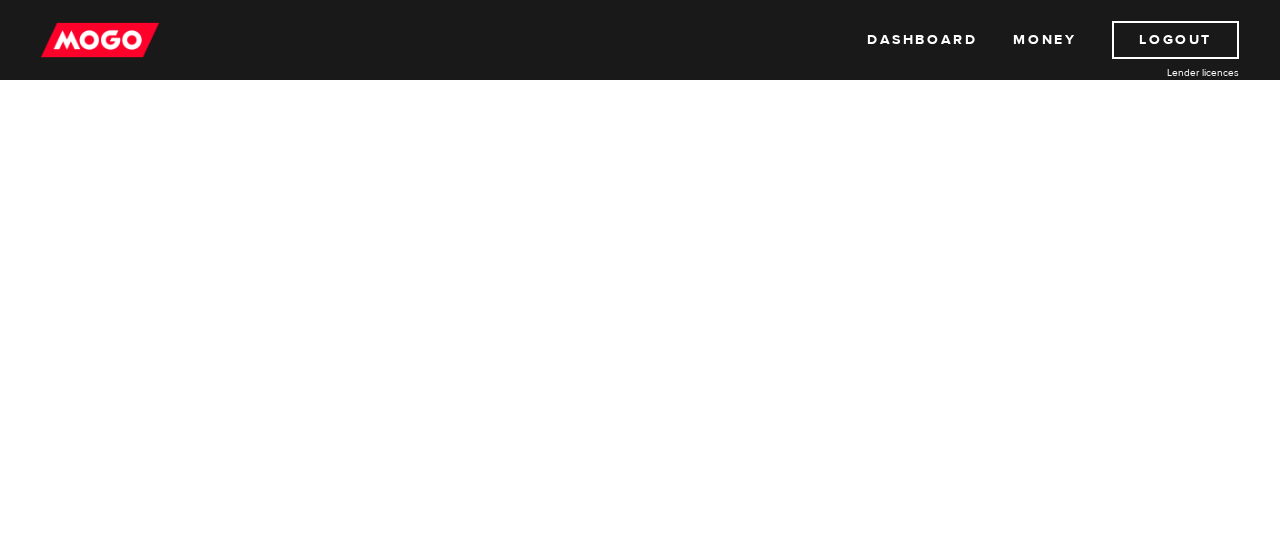 scroll, scrollTop: 0, scrollLeft: 0, axis: both 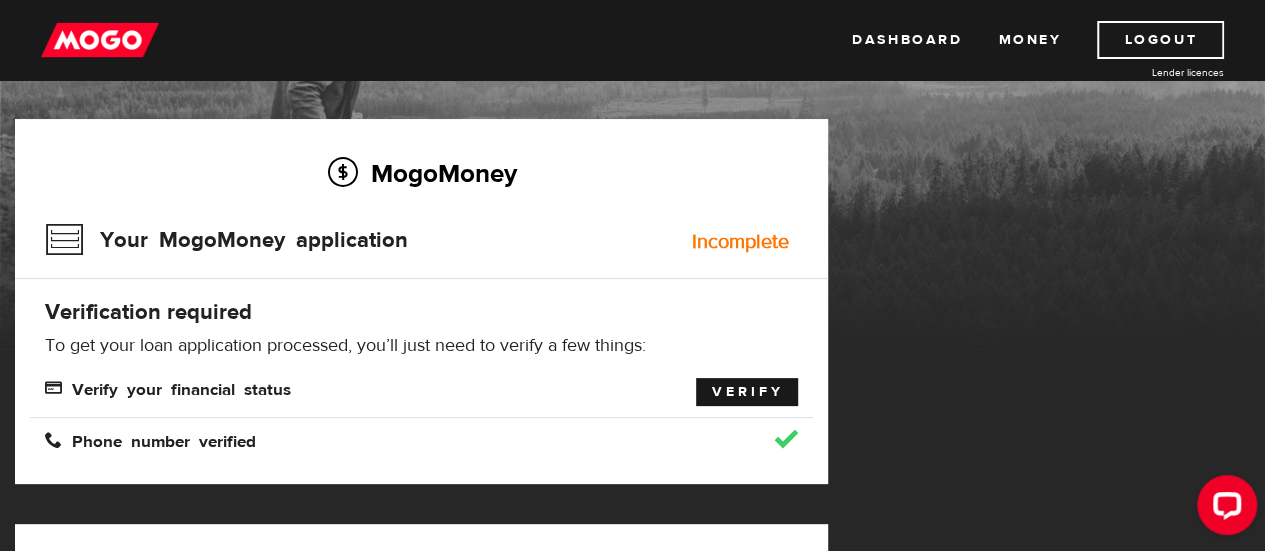 click on "Verify" at bounding box center [747, 392] 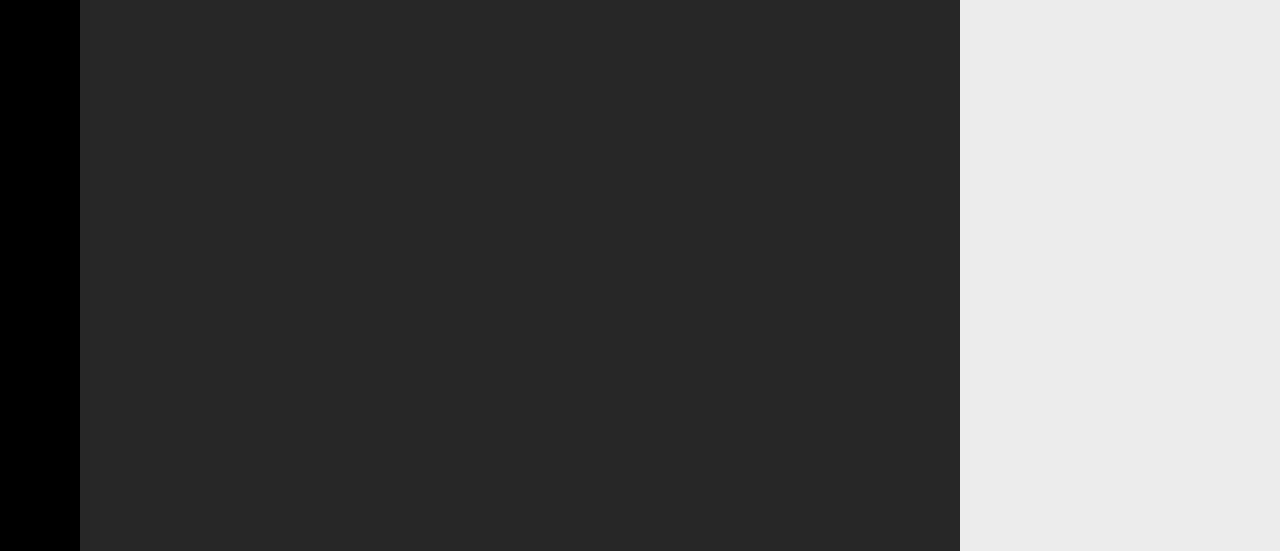 scroll, scrollTop: 0, scrollLeft: 0, axis: both 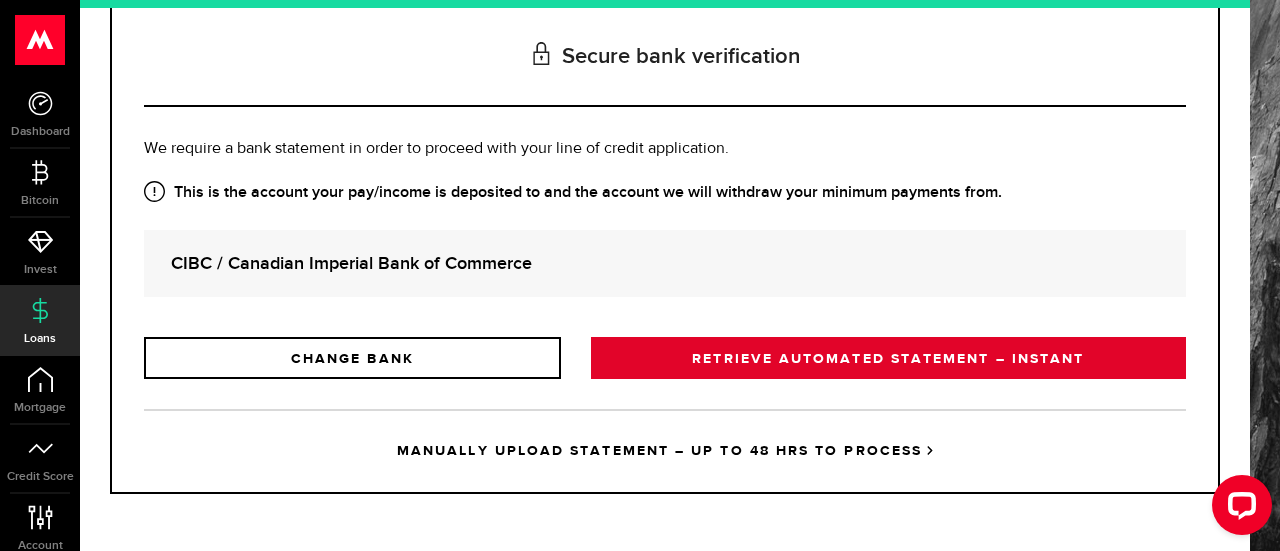 click on "RETRIEVE AUTOMATED STATEMENT – INSTANT" at bounding box center (888, 358) 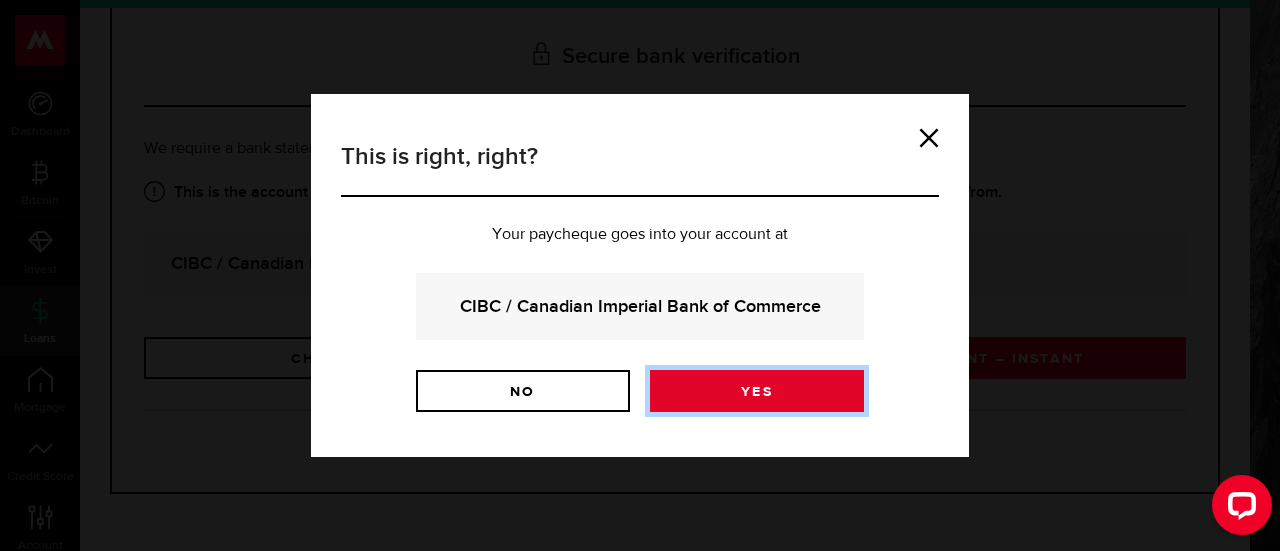 click on "Yes" at bounding box center [757, 391] 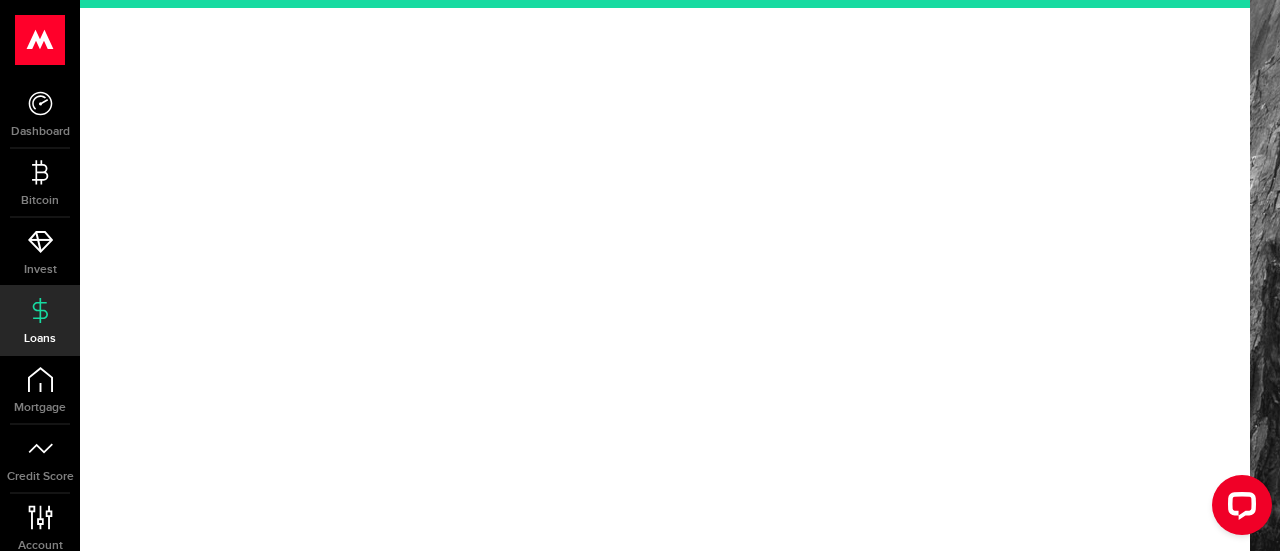 scroll, scrollTop: 0, scrollLeft: 0, axis: both 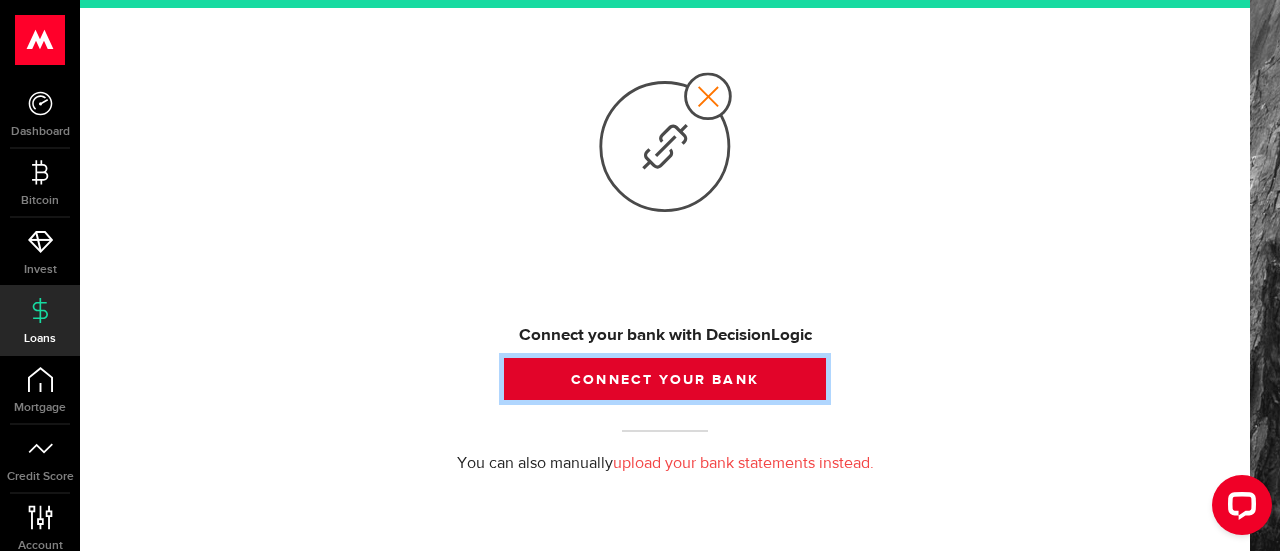 click on "Connect your bank" at bounding box center [665, 379] 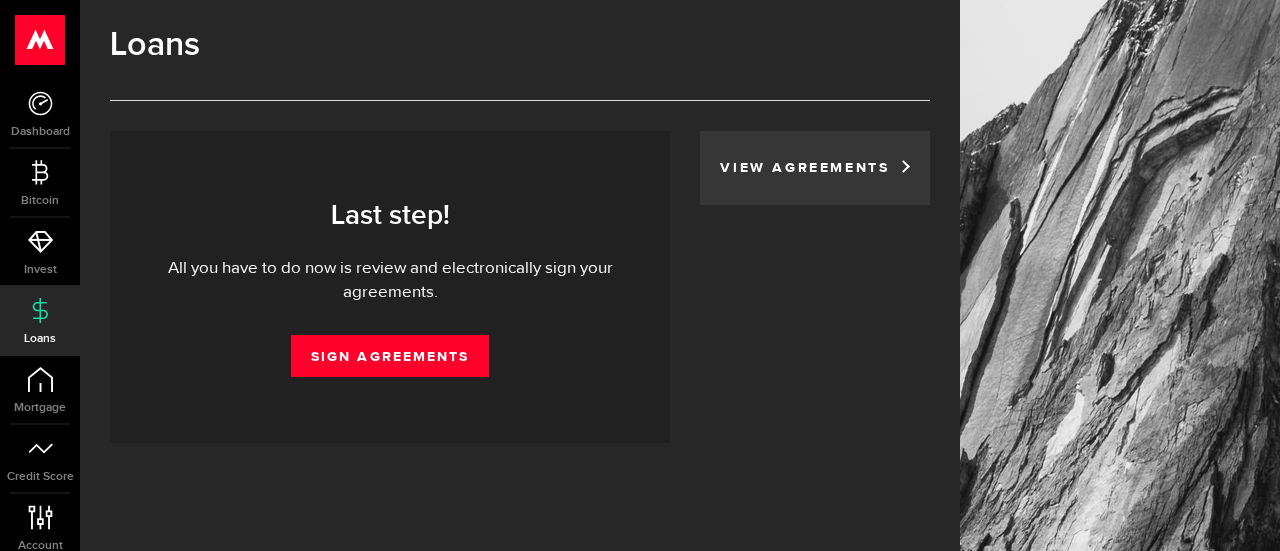 scroll, scrollTop: 0, scrollLeft: 0, axis: both 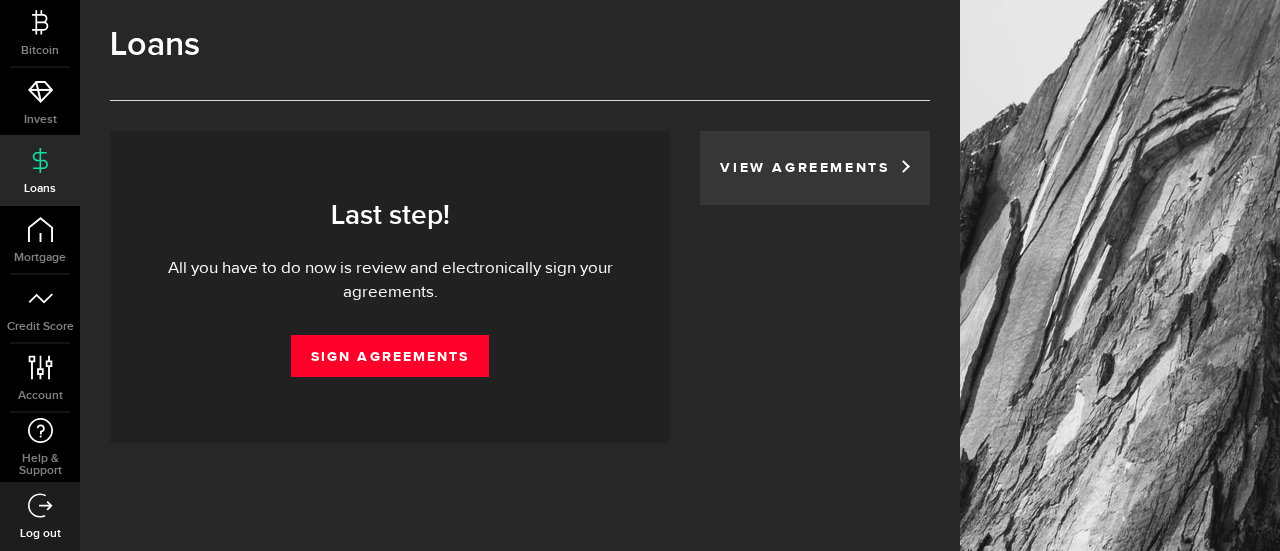 click on "Log out" at bounding box center (40, 516) 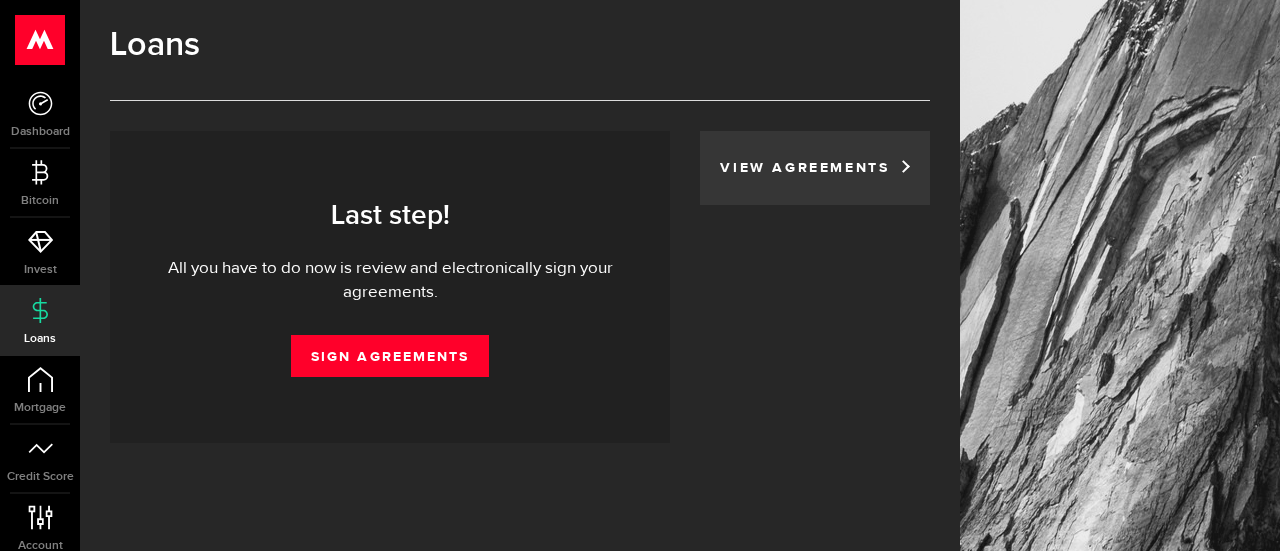 scroll, scrollTop: 0, scrollLeft: 0, axis: both 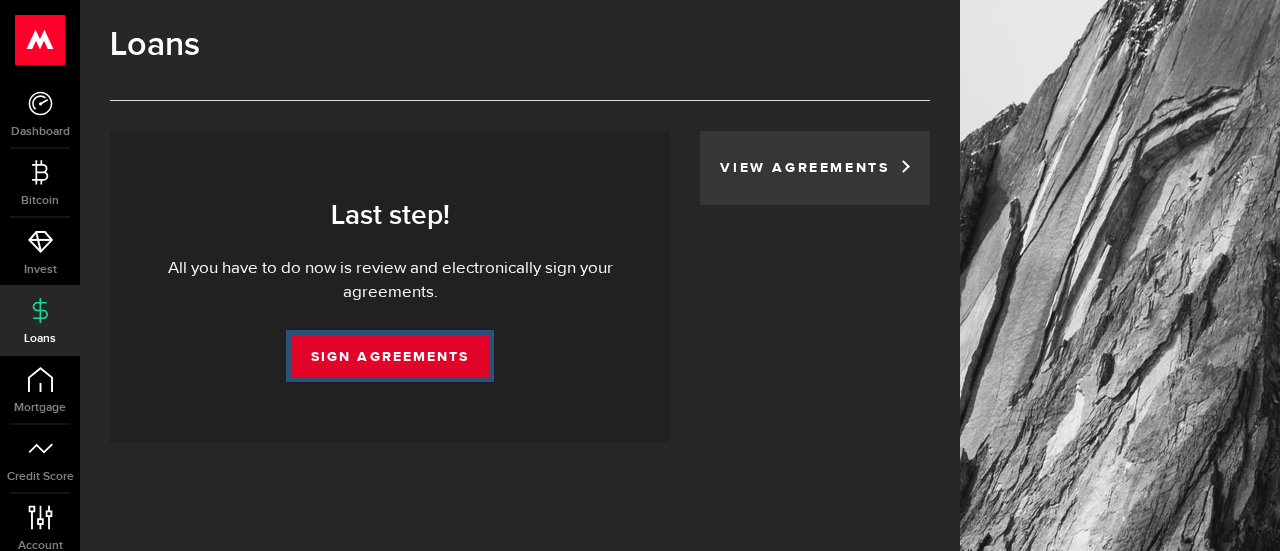 click on "Sign Agreements" at bounding box center [390, 356] 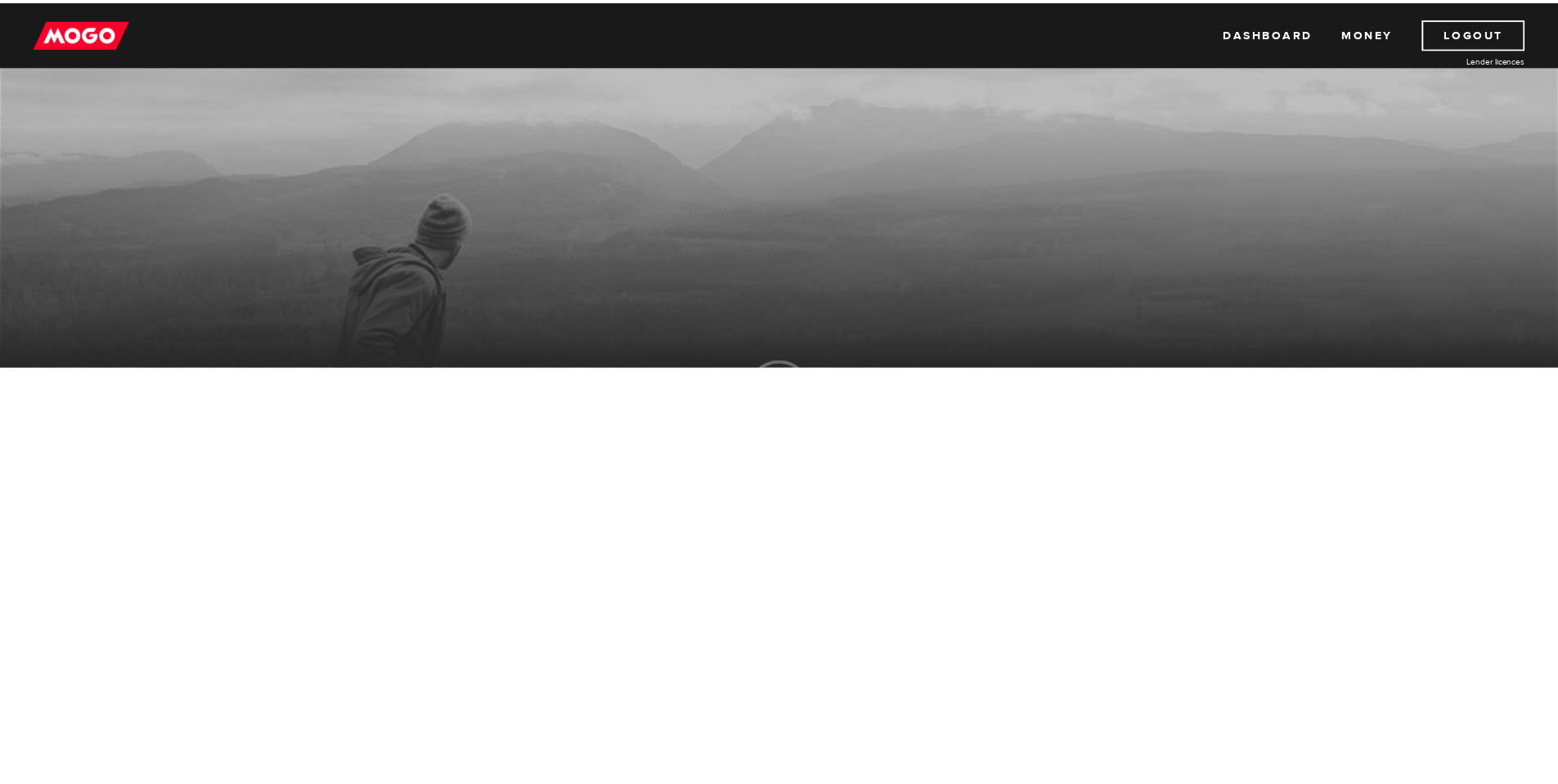 scroll, scrollTop: 0, scrollLeft: 0, axis: both 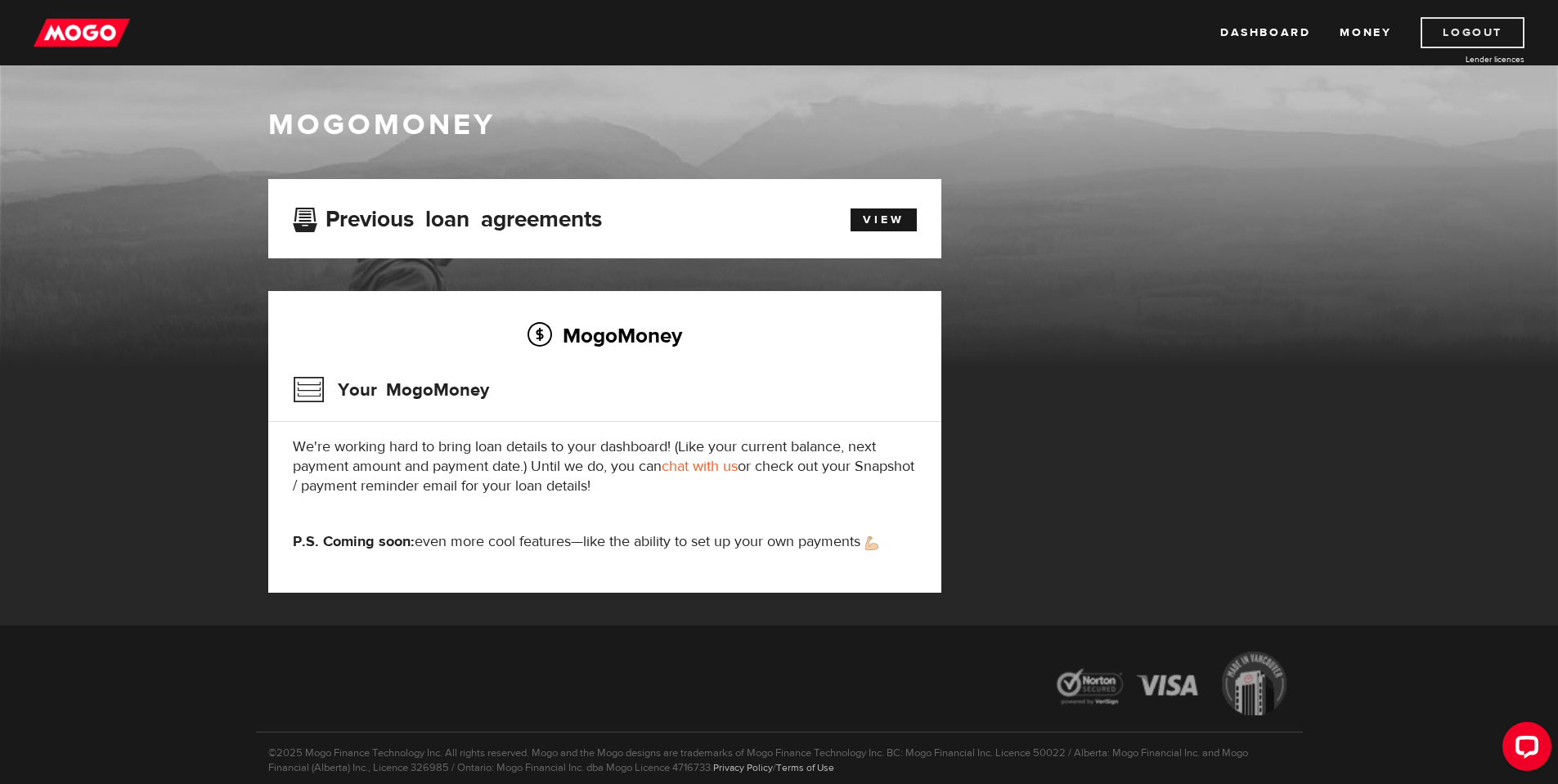 click on "Logout" at bounding box center [1472, 33] 